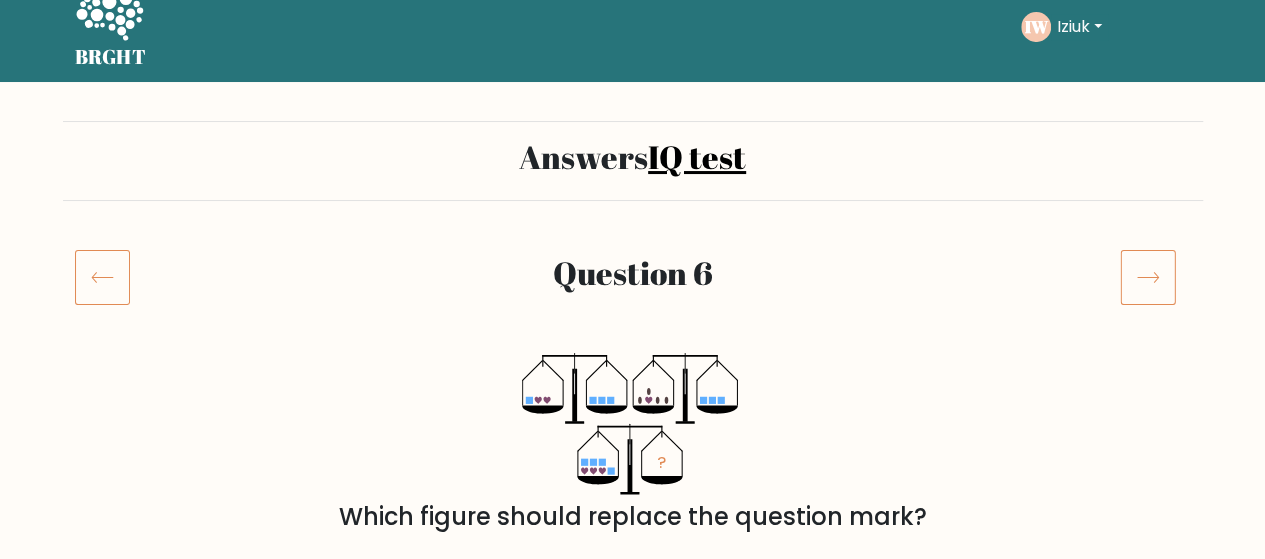 scroll, scrollTop: 0, scrollLeft: 0, axis: both 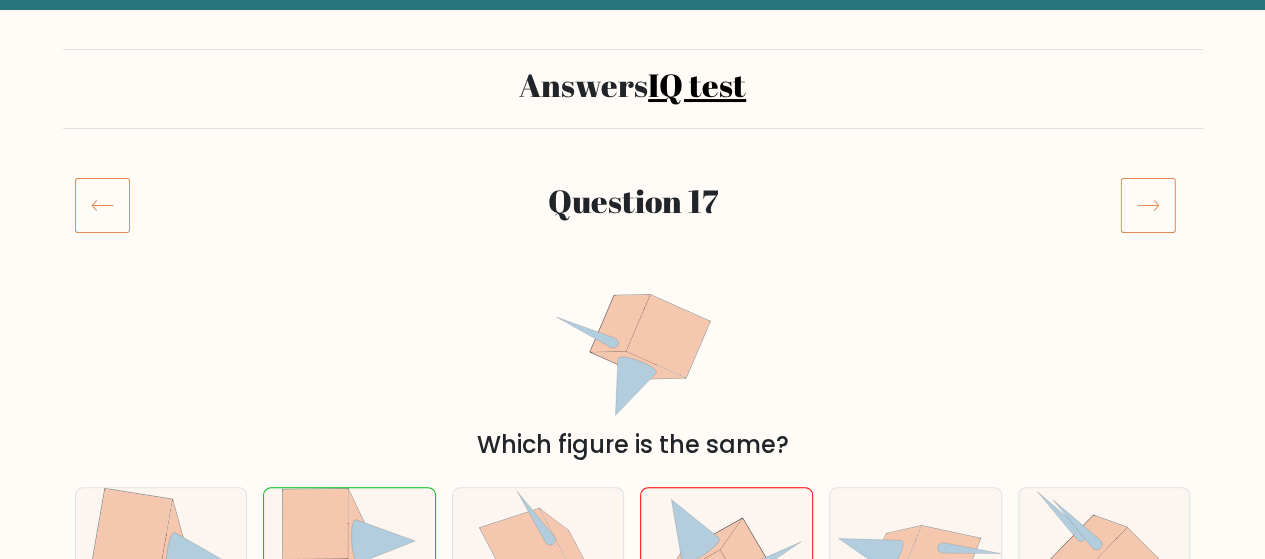 click 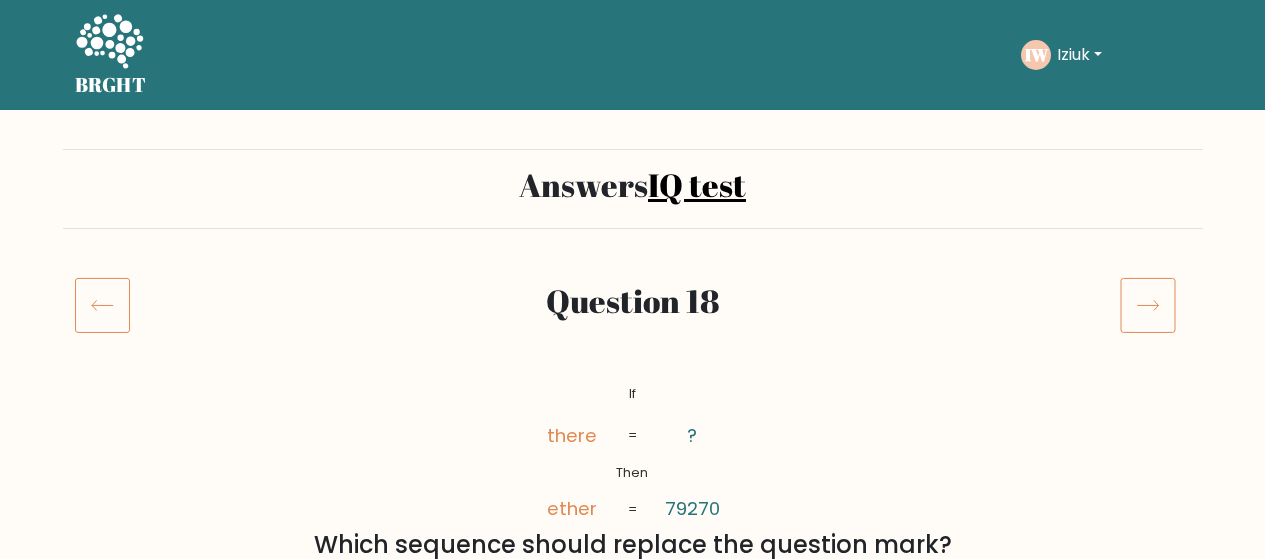 scroll, scrollTop: 0, scrollLeft: 0, axis: both 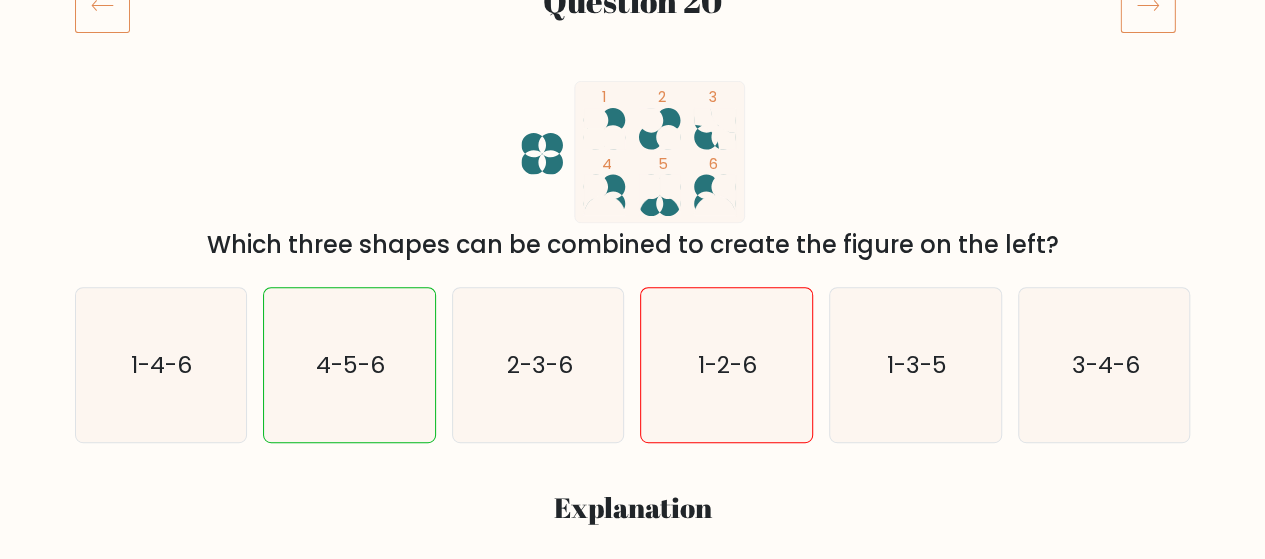 click 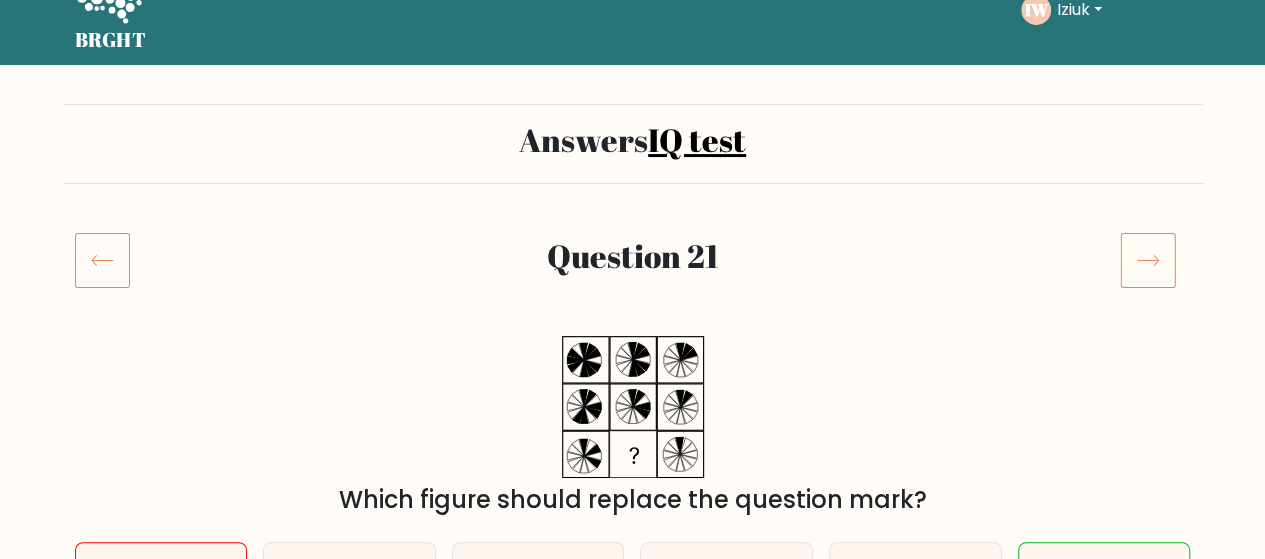 scroll, scrollTop: 0, scrollLeft: 0, axis: both 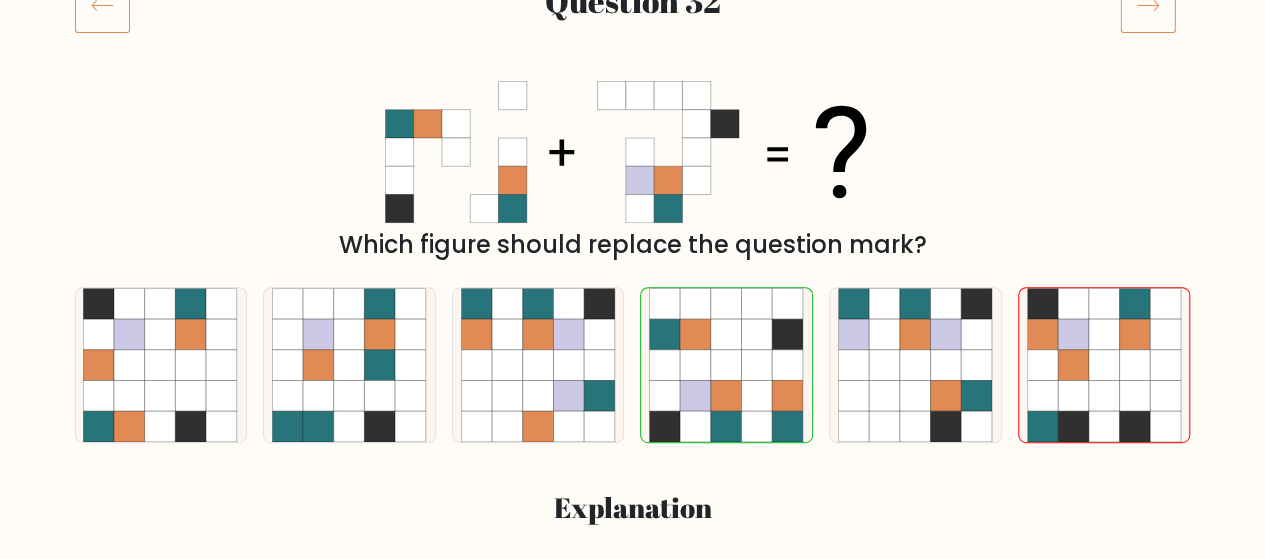 click 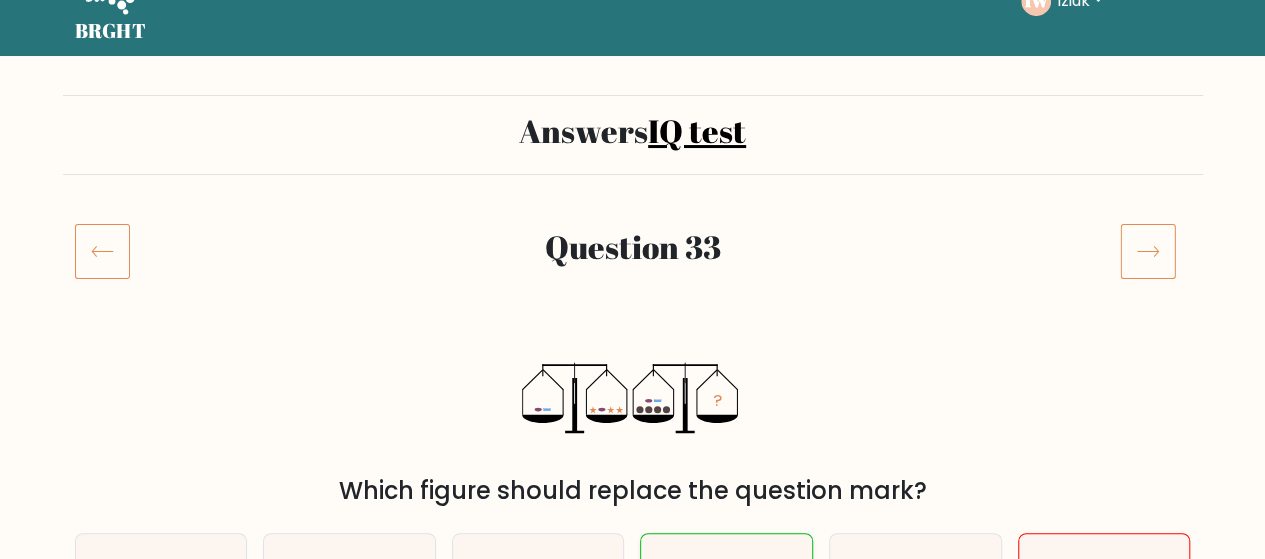 scroll, scrollTop: 0, scrollLeft: 0, axis: both 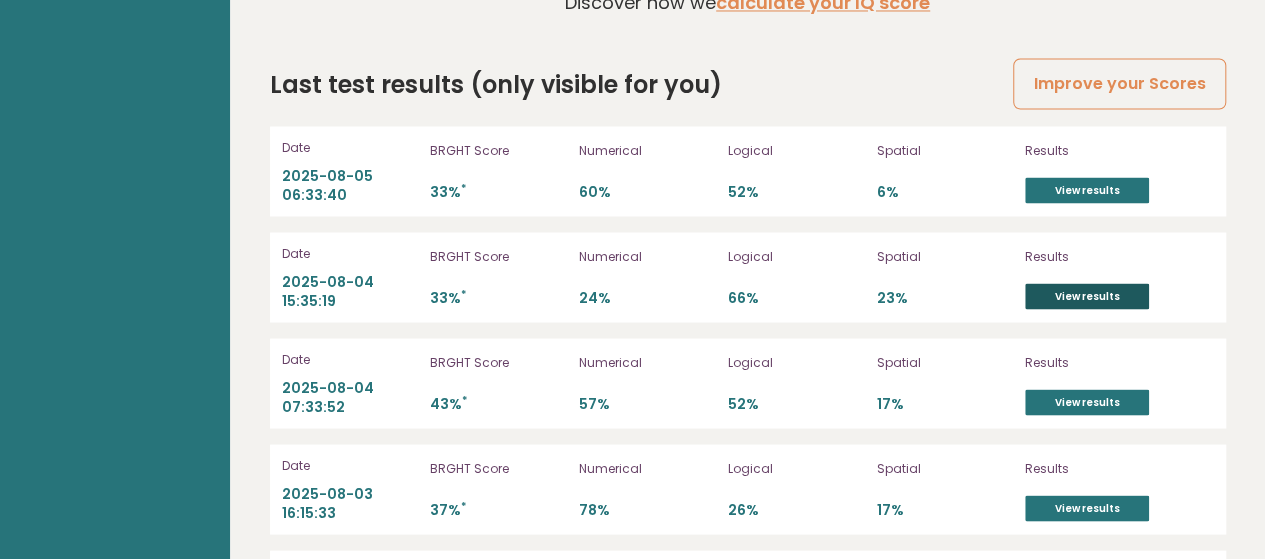 click on "View results" at bounding box center (1087, 296) 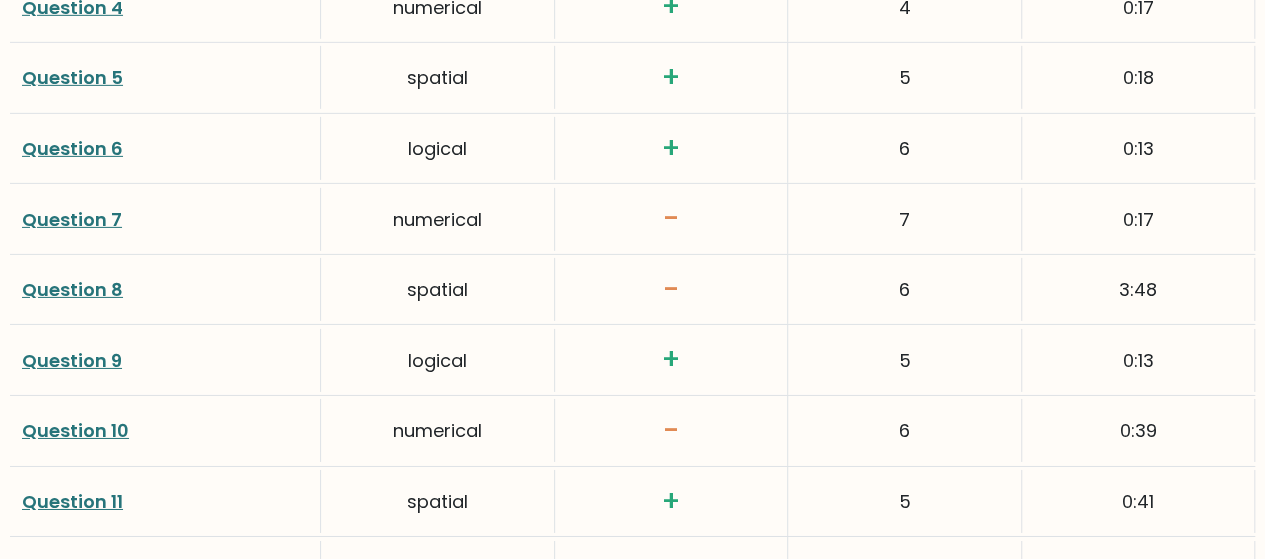 scroll, scrollTop: 3200, scrollLeft: 0, axis: vertical 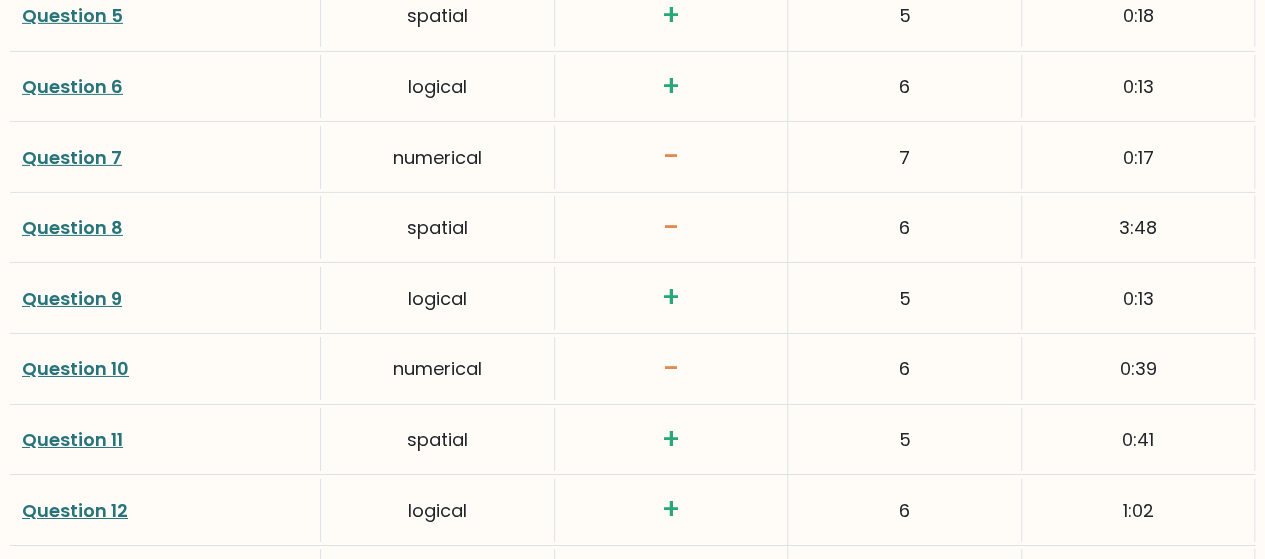 click on "Question 7" at bounding box center (72, 157) 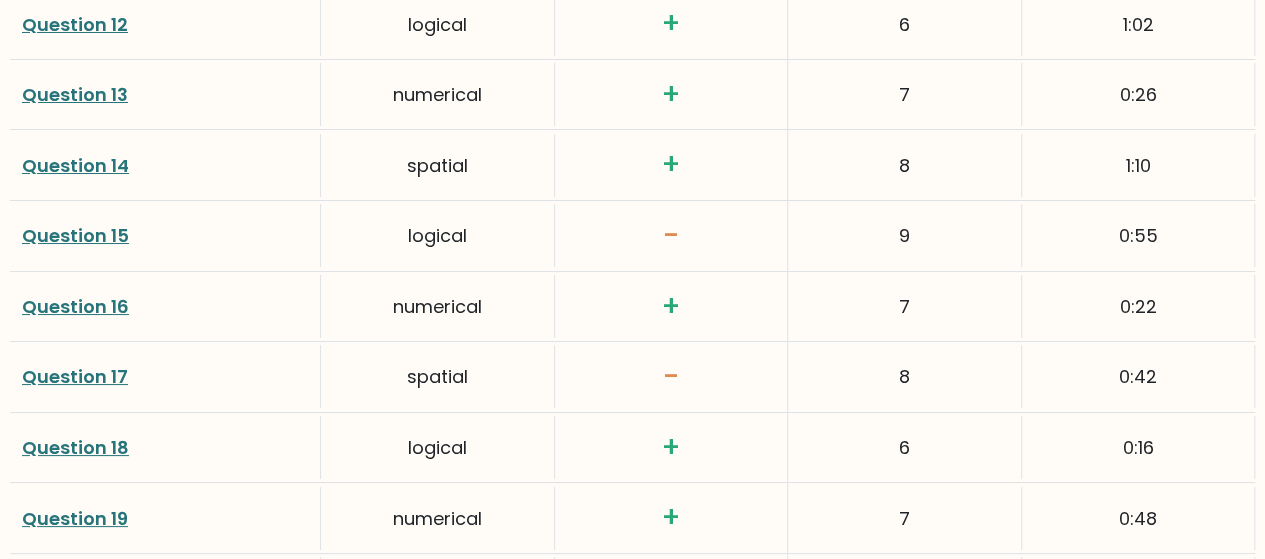 scroll, scrollTop: 3700, scrollLeft: 0, axis: vertical 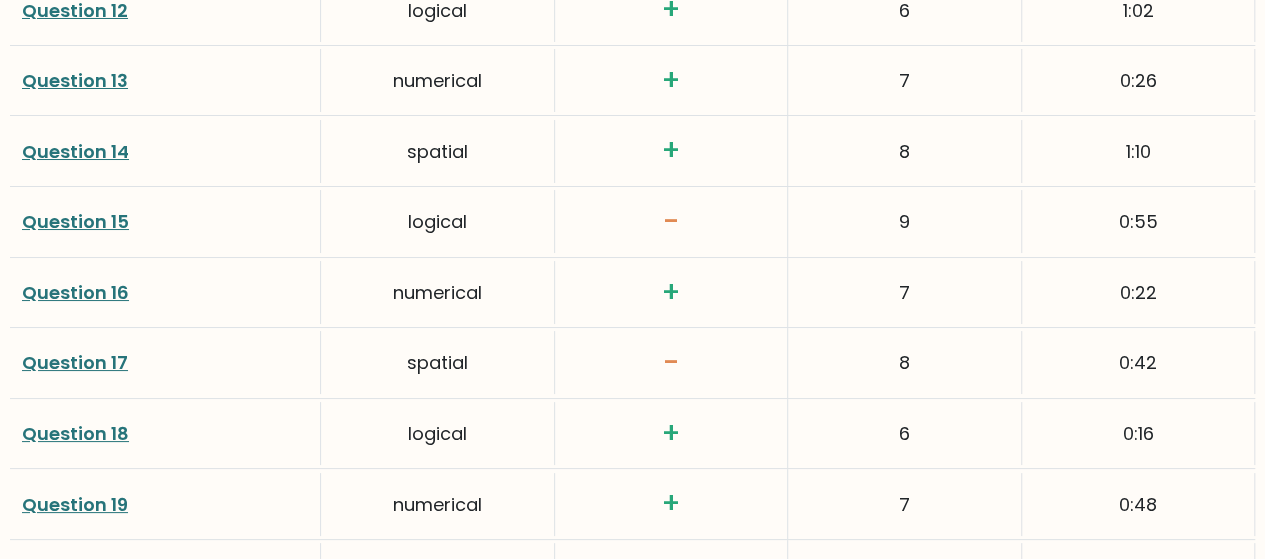 click on "Question 15" at bounding box center (75, 221) 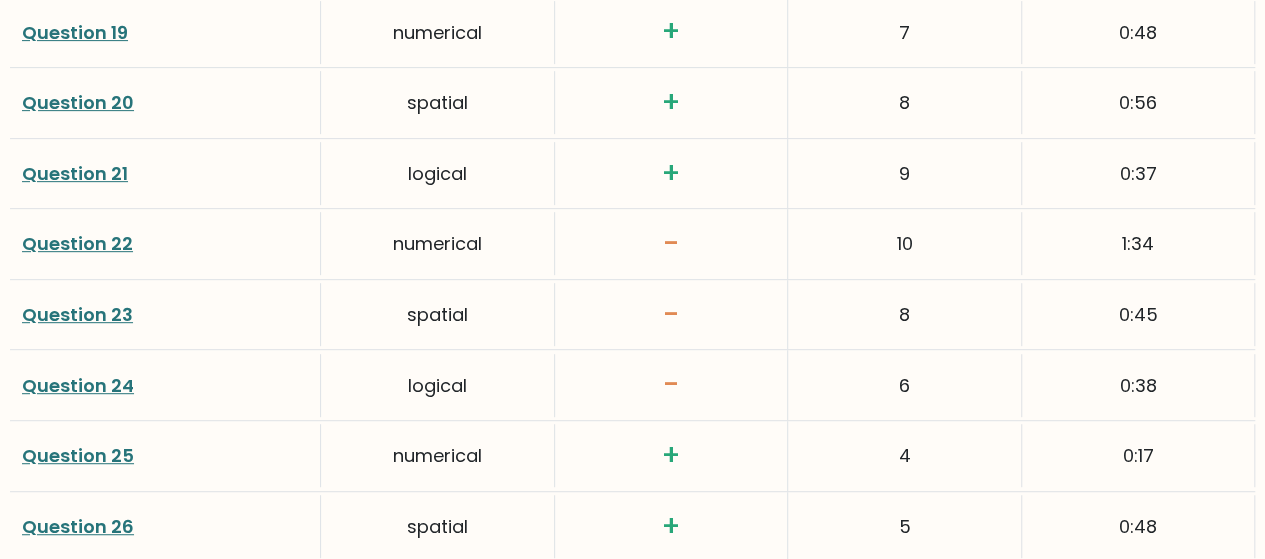 scroll, scrollTop: 4200, scrollLeft: 0, axis: vertical 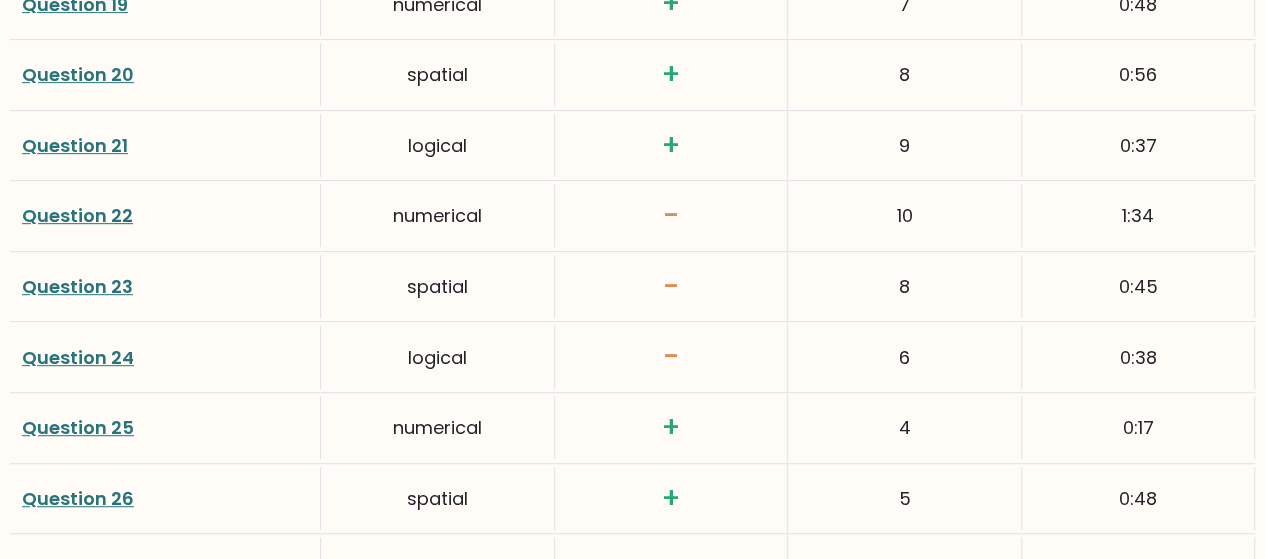 click on "Question 22" at bounding box center [77, 215] 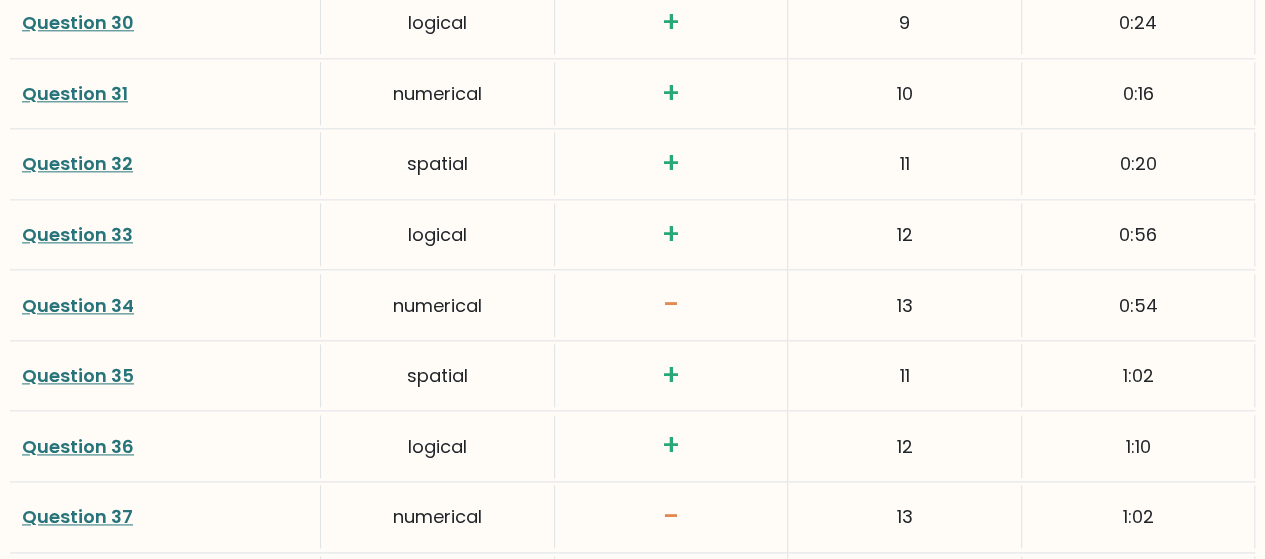 scroll, scrollTop: 5000, scrollLeft: 0, axis: vertical 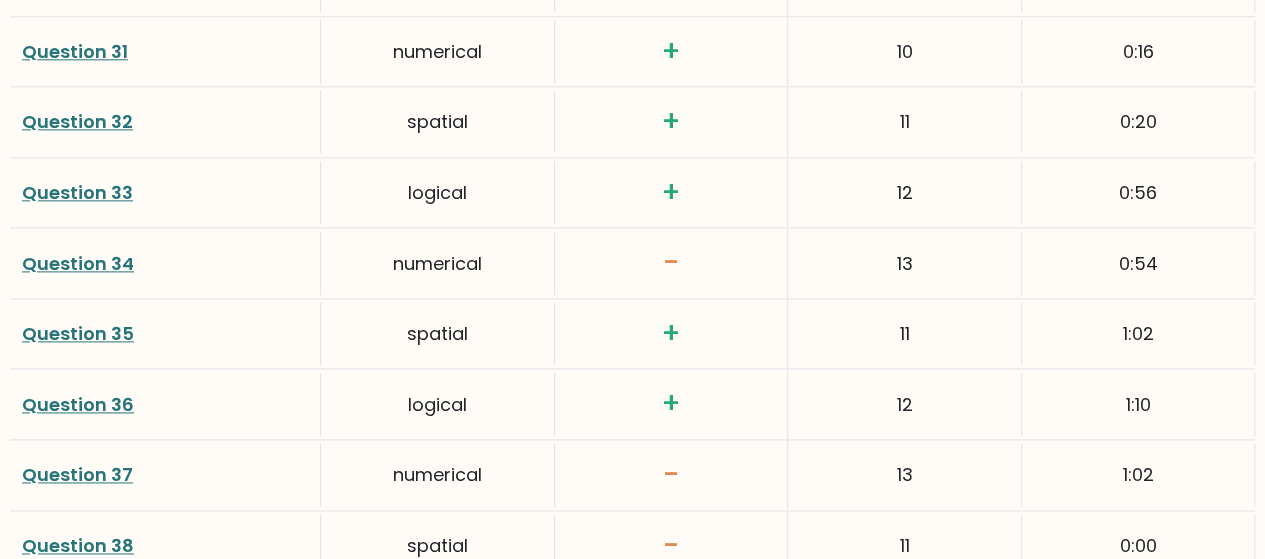 click on "Question 34" at bounding box center [78, 263] 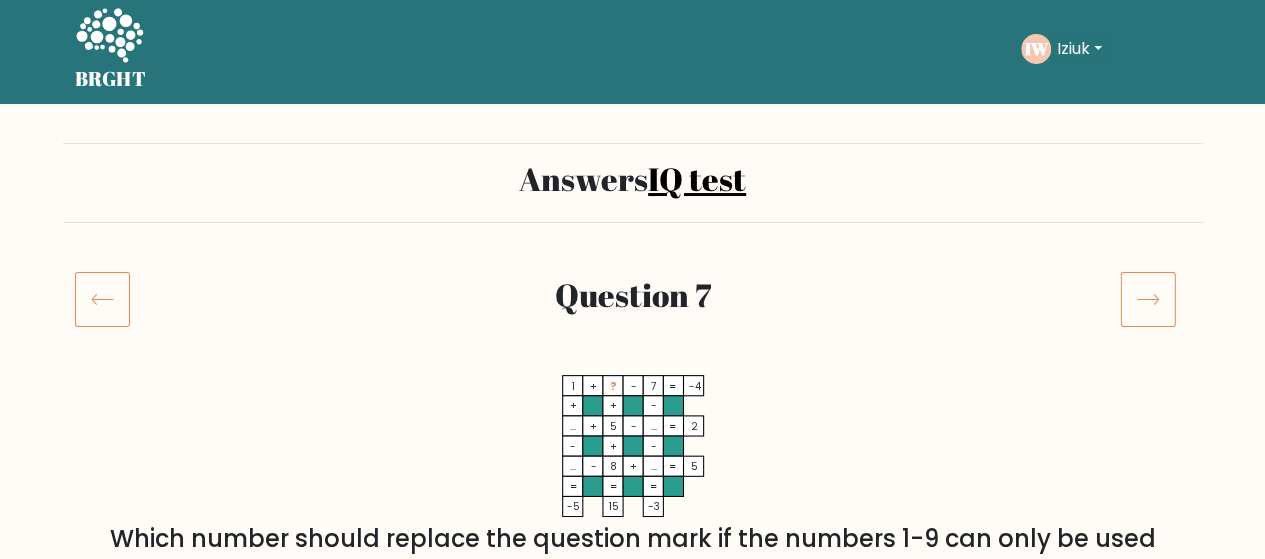 scroll, scrollTop: 0, scrollLeft: 0, axis: both 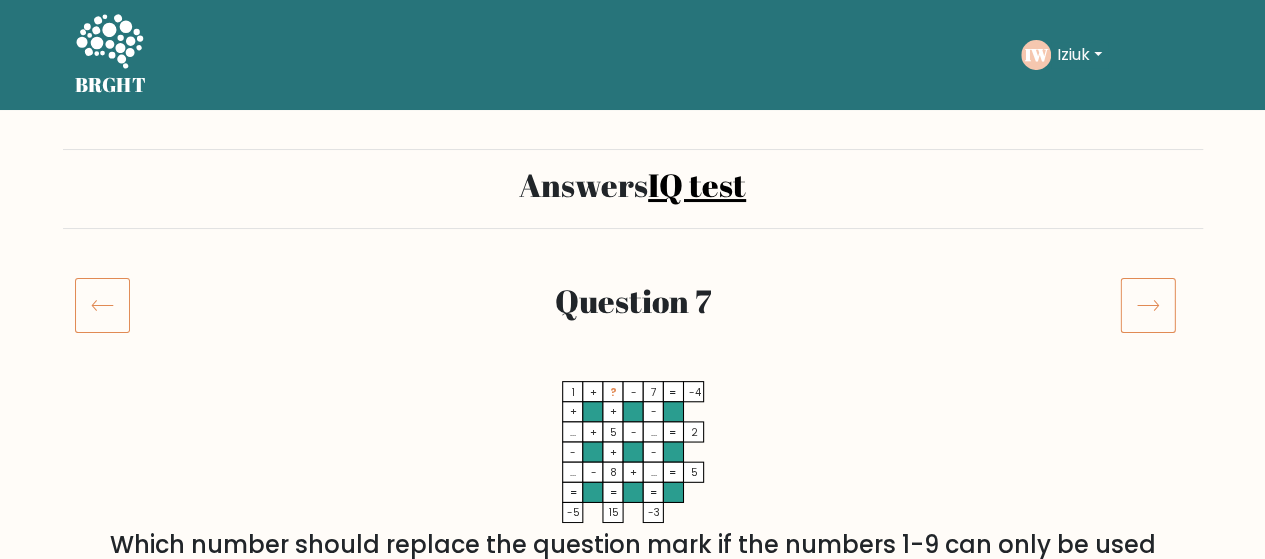 click 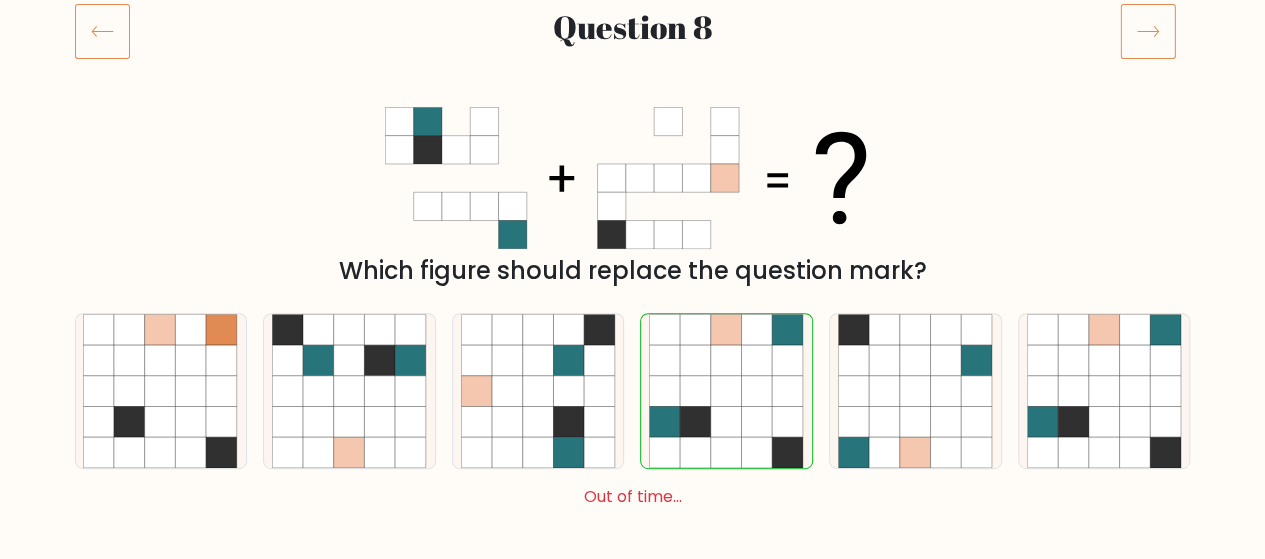 scroll, scrollTop: 100, scrollLeft: 0, axis: vertical 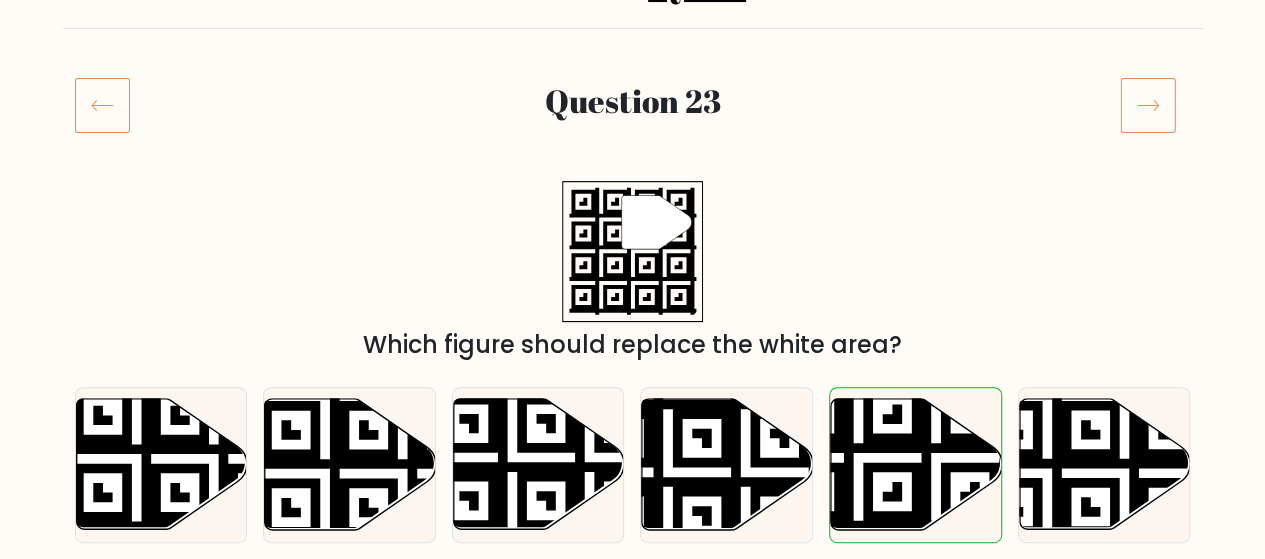 click 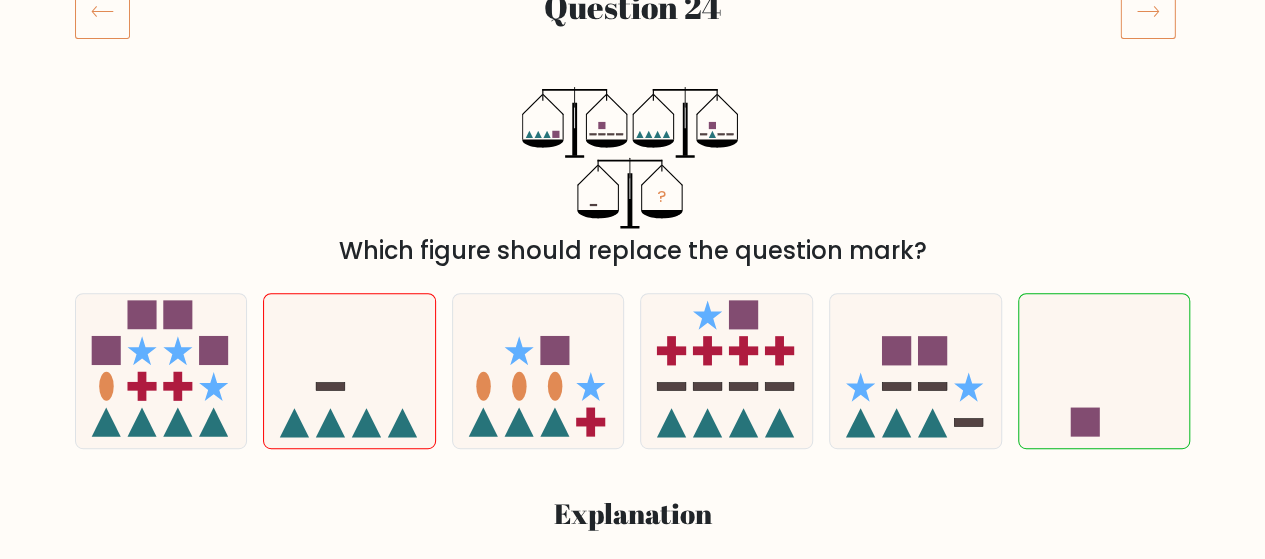 scroll, scrollTop: 300, scrollLeft: 0, axis: vertical 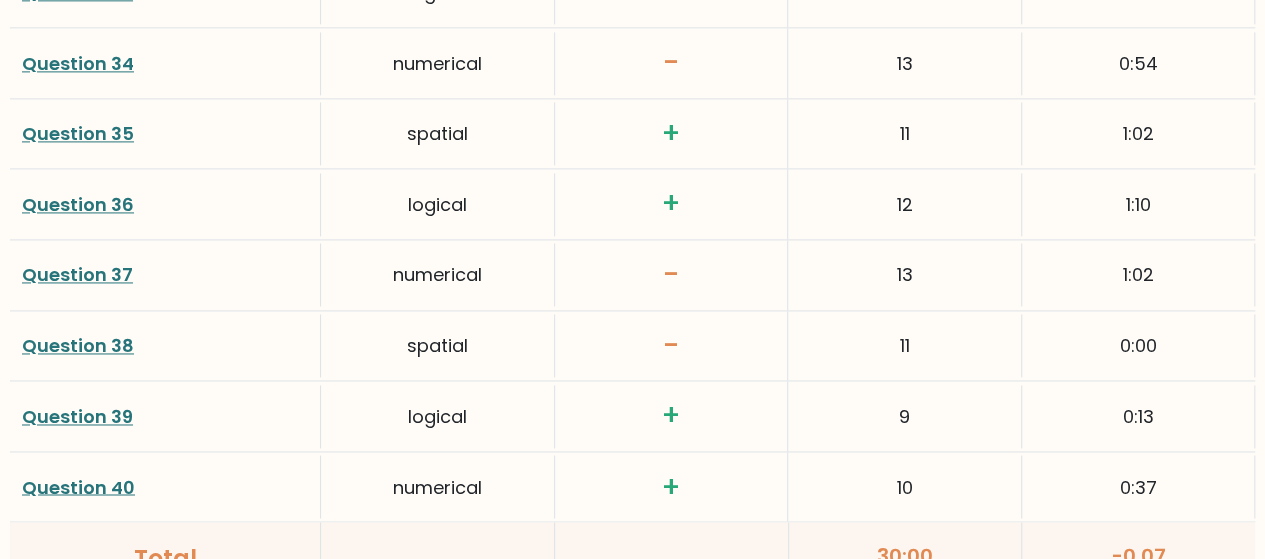click on "Question 37" at bounding box center [77, 274] 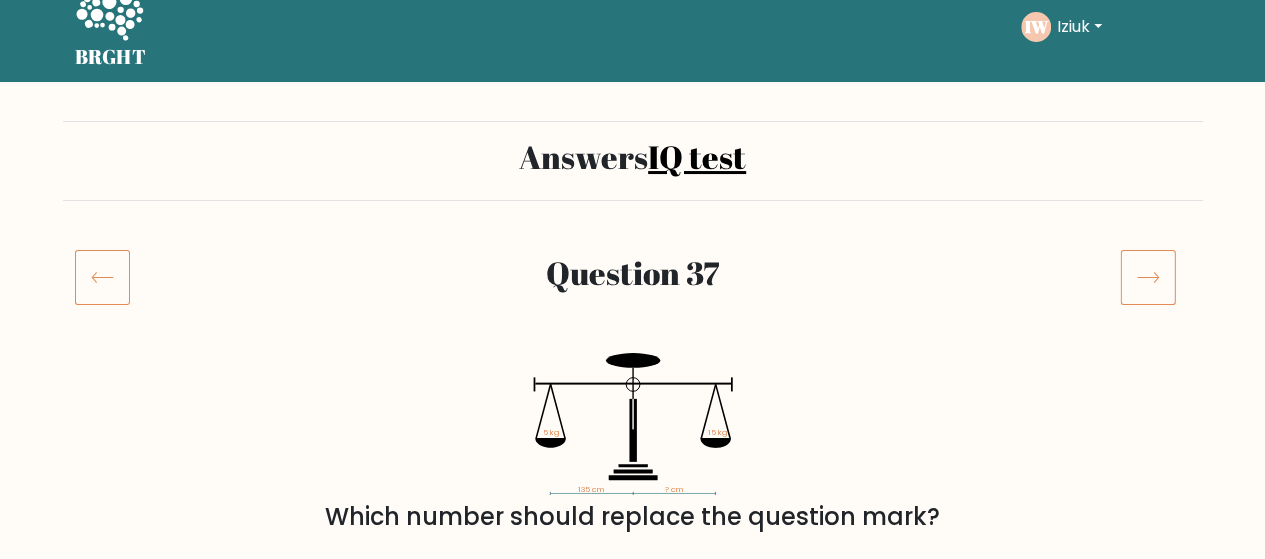 scroll, scrollTop: 0, scrollLeft: 0, axis: both 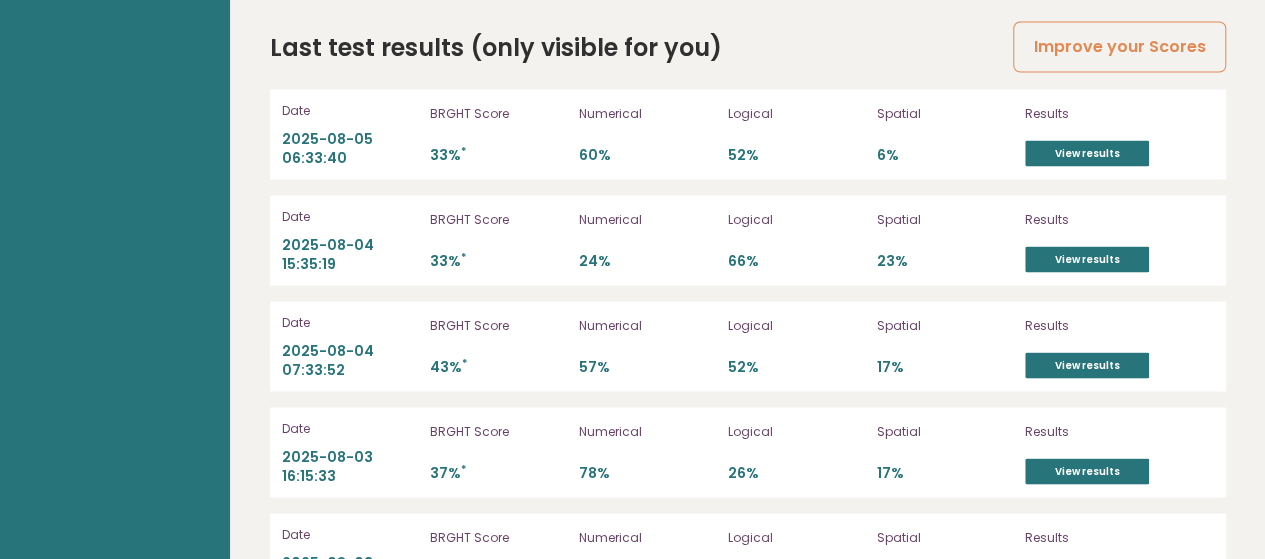drag, startPoint x: 1271, startPoint y: 41, endPoint x: 1213, endPoint y: 452, distance: 415.0723 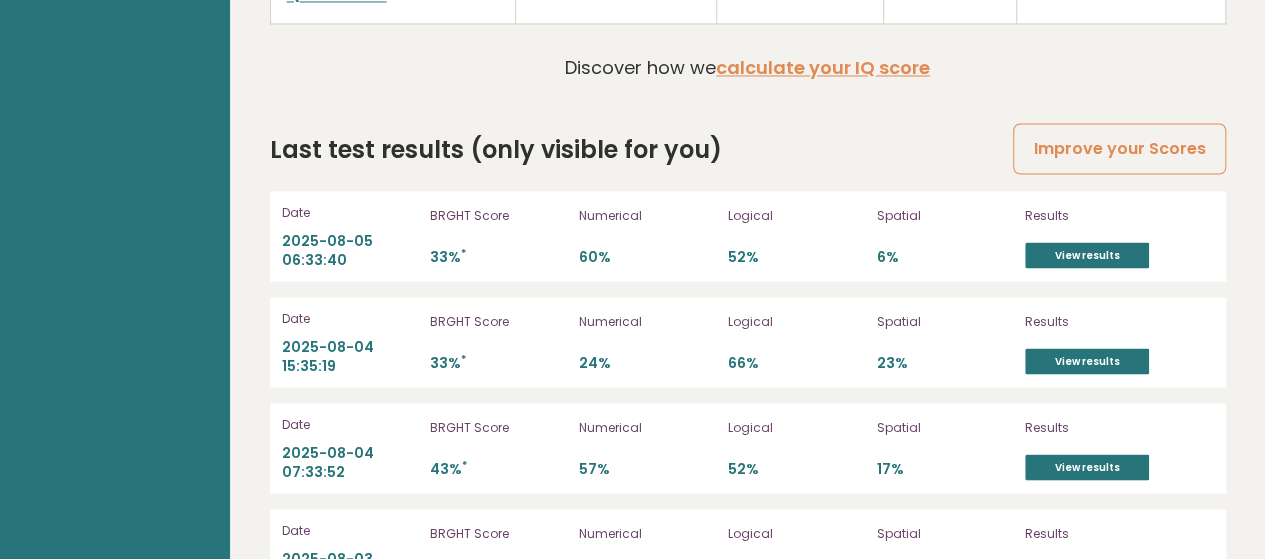 scroll, scrollTop: 5436, scrollLeft: 0, axis: vertical 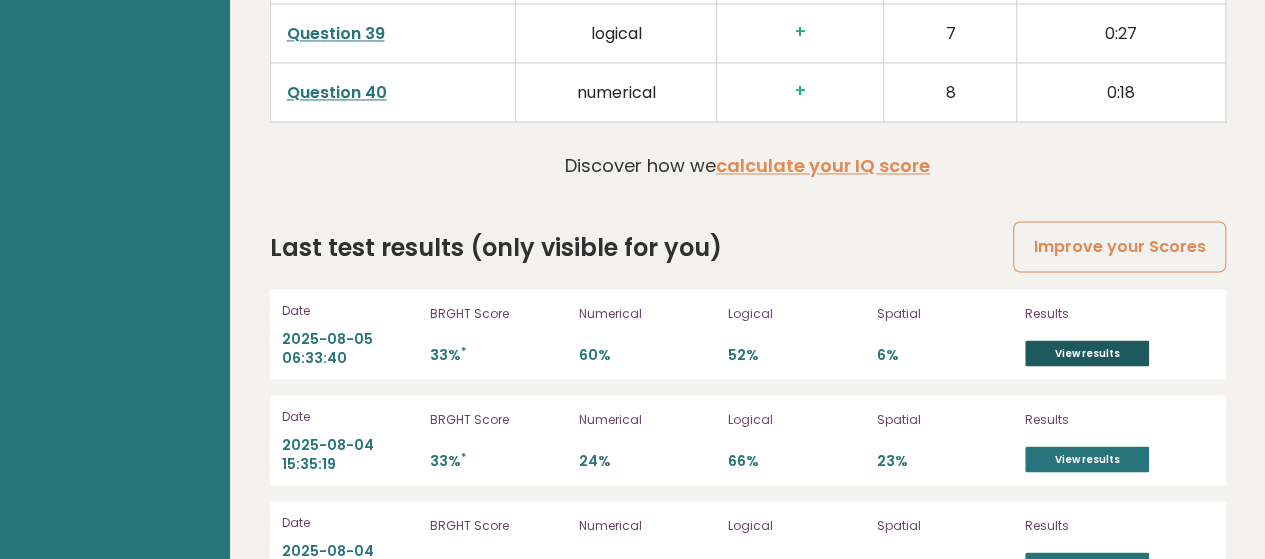 click on "View results" at bounding box center [1087, 353] 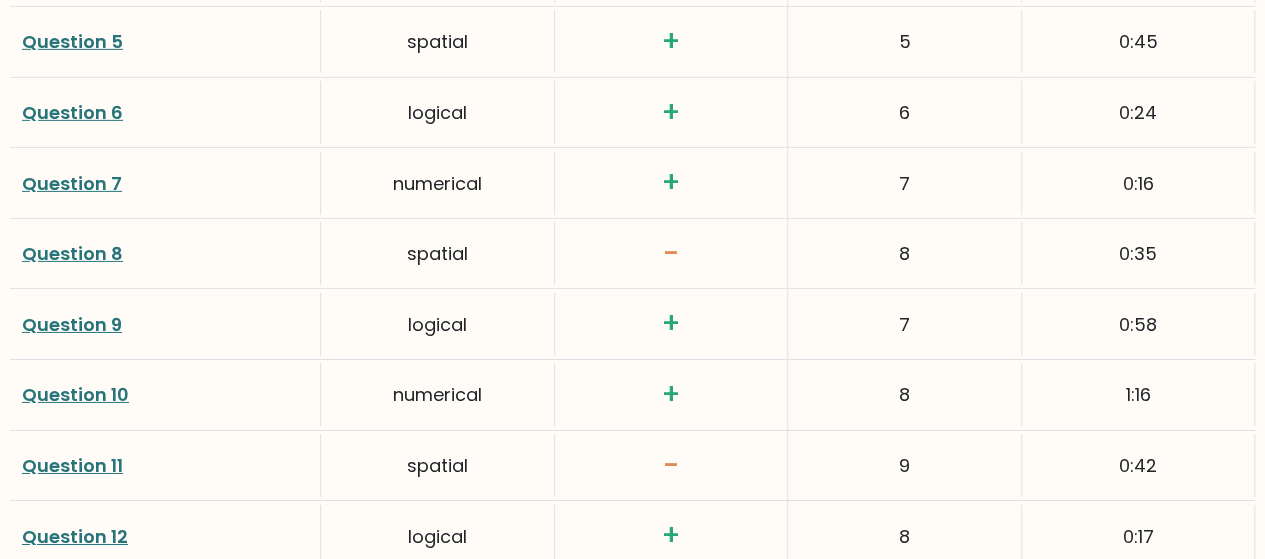 scroll, scrollTop: 3200, scrollLeft: 0, axis: vertical 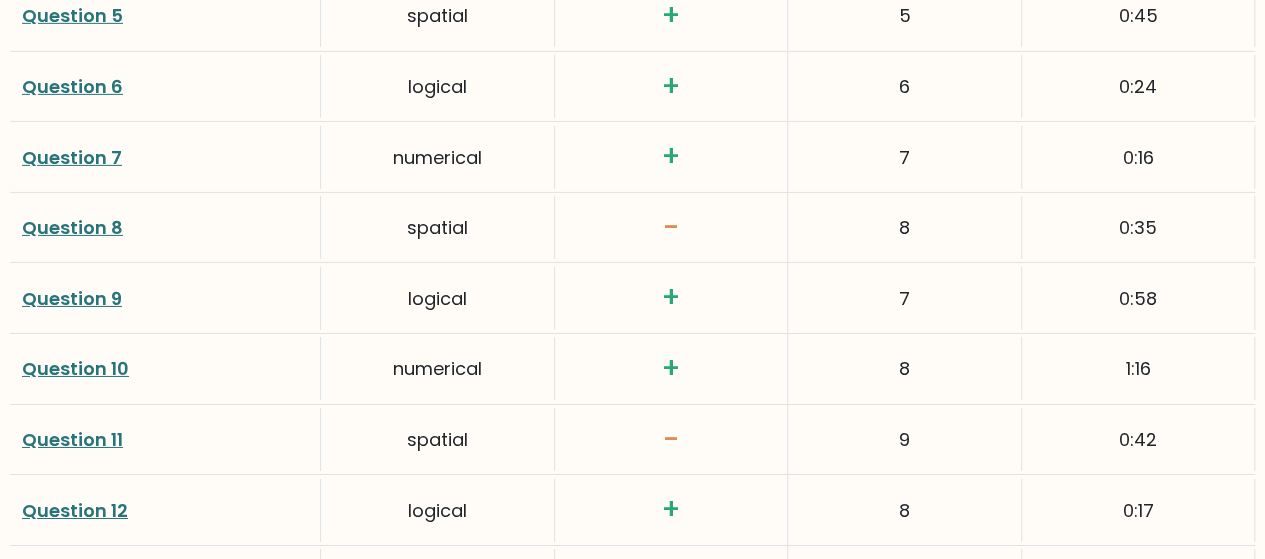 click on "Question 8" at bounding box center (72, 227) 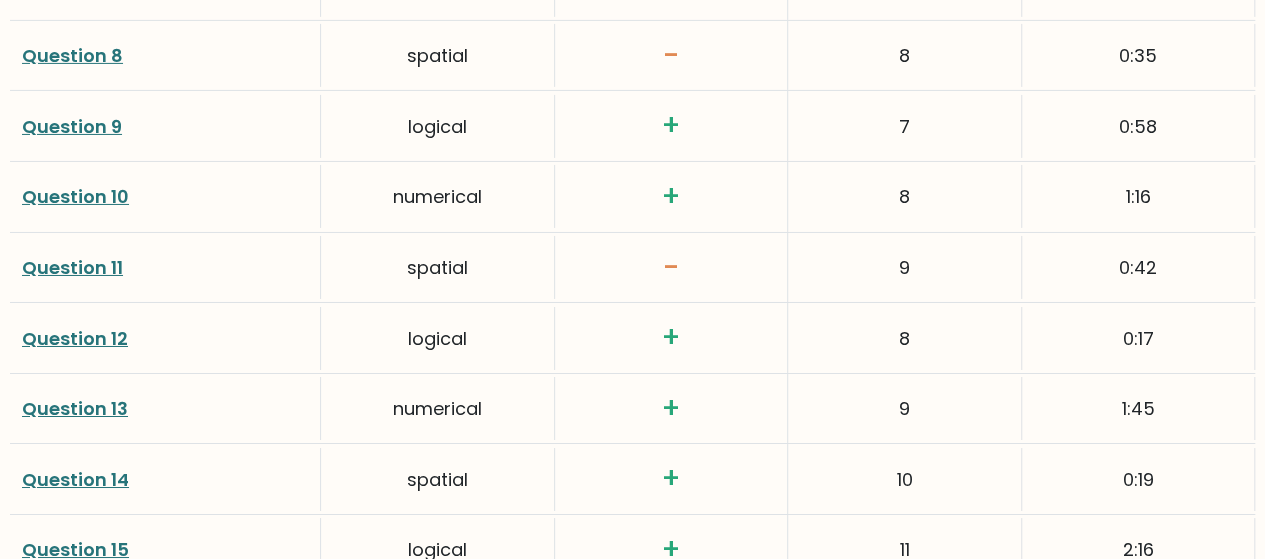 scroll, scrollTop: 3400, scrollLeft: 0, axis: vertical 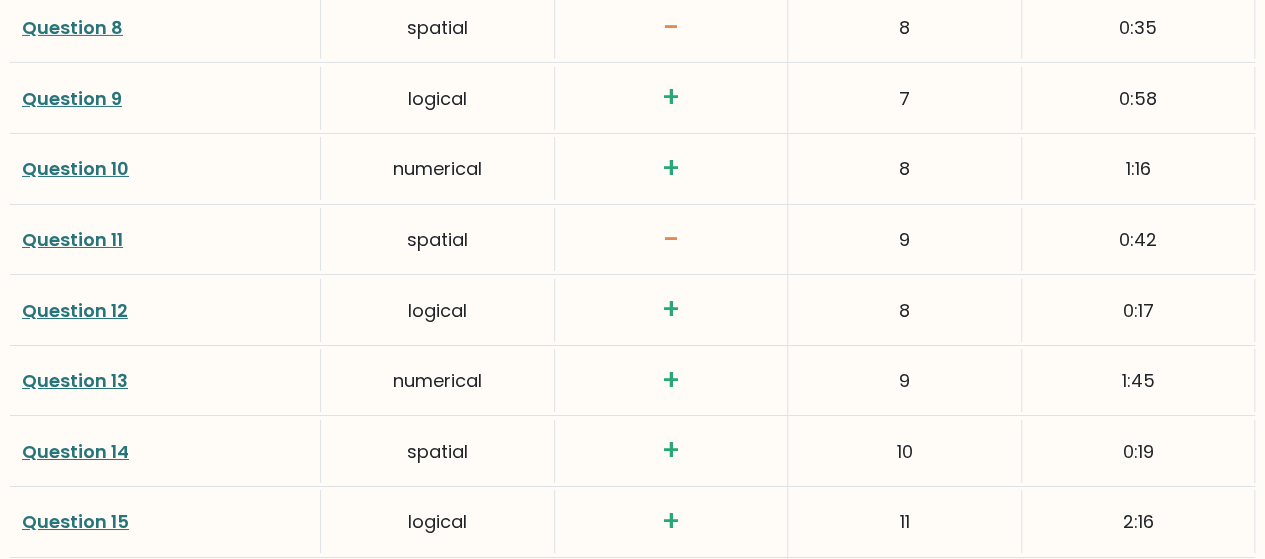 click on "Question 11" at bounding box center (72, 239) 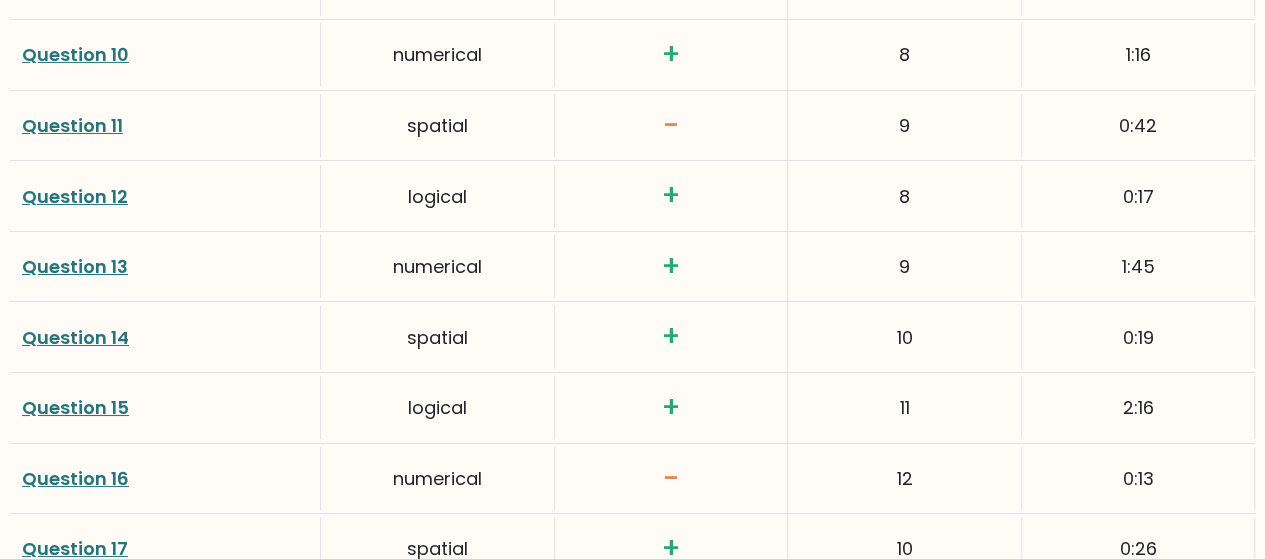 scroll, scrollTop: 3600, scrollLeft: 0, axis: vertical 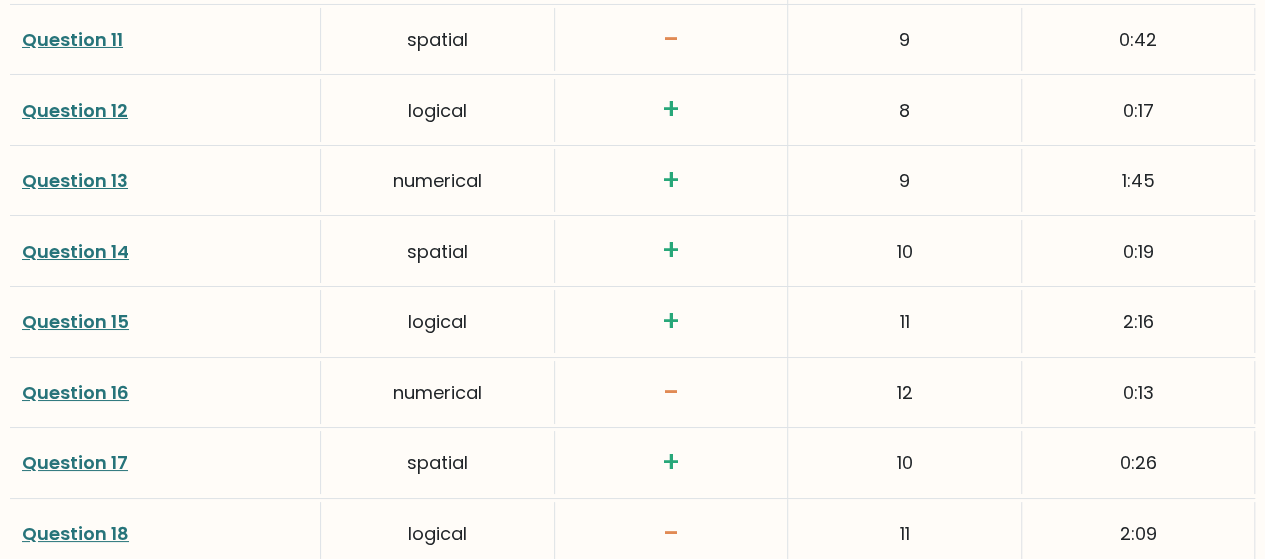 click on "Question 16" at bounding box center (75, 392) 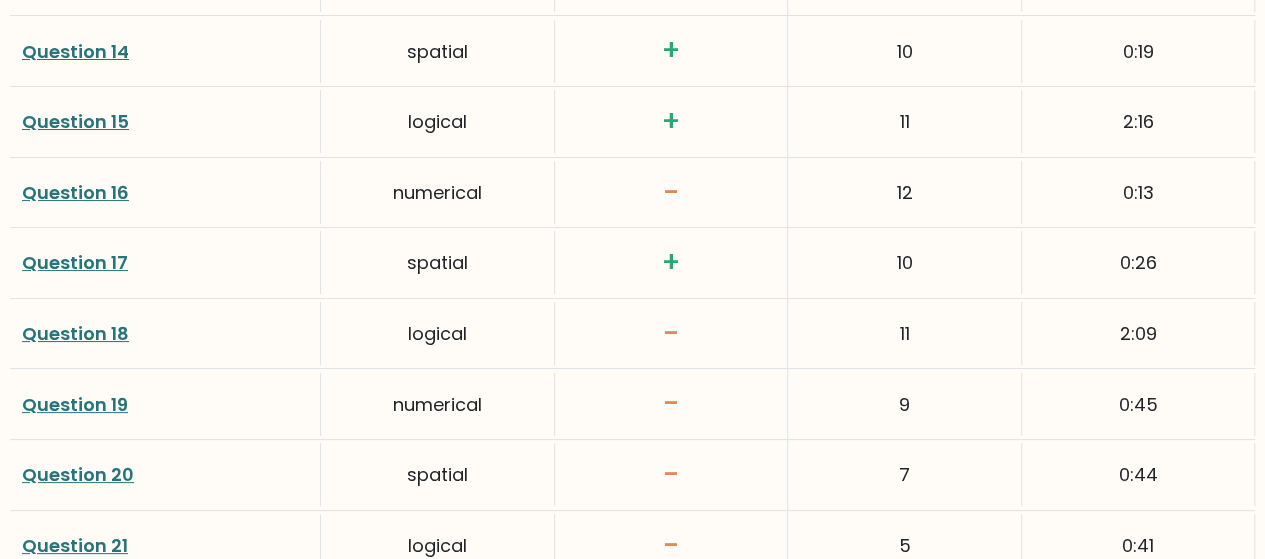 scroll, scrollTop: 3900, scrollLeft: 0, axis: vertical 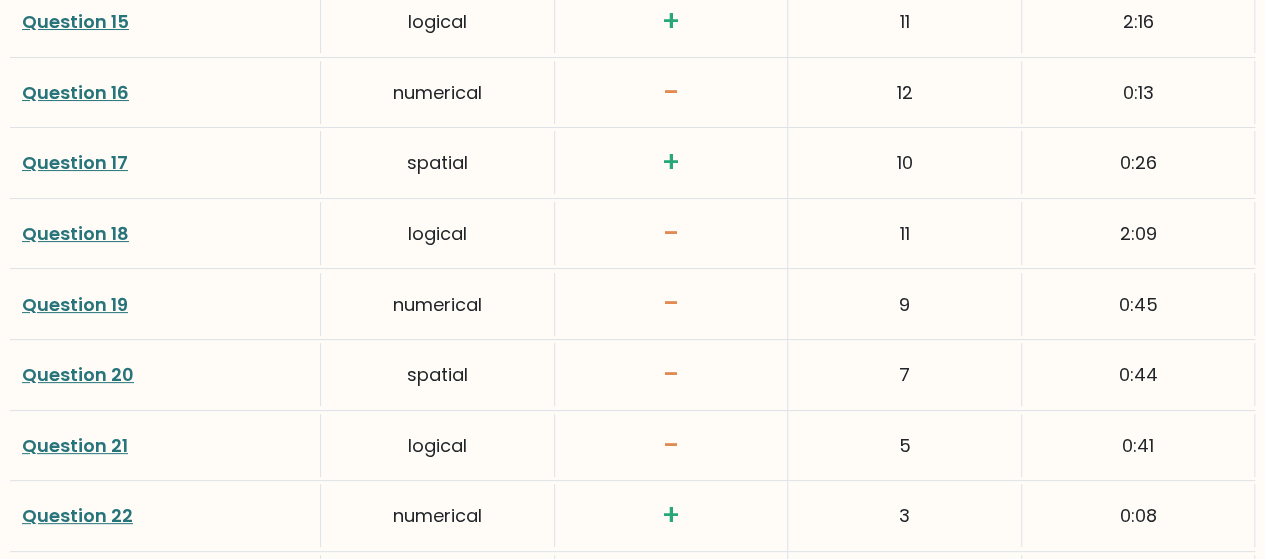 click on "Question 18" at bounding box center (75, 233) 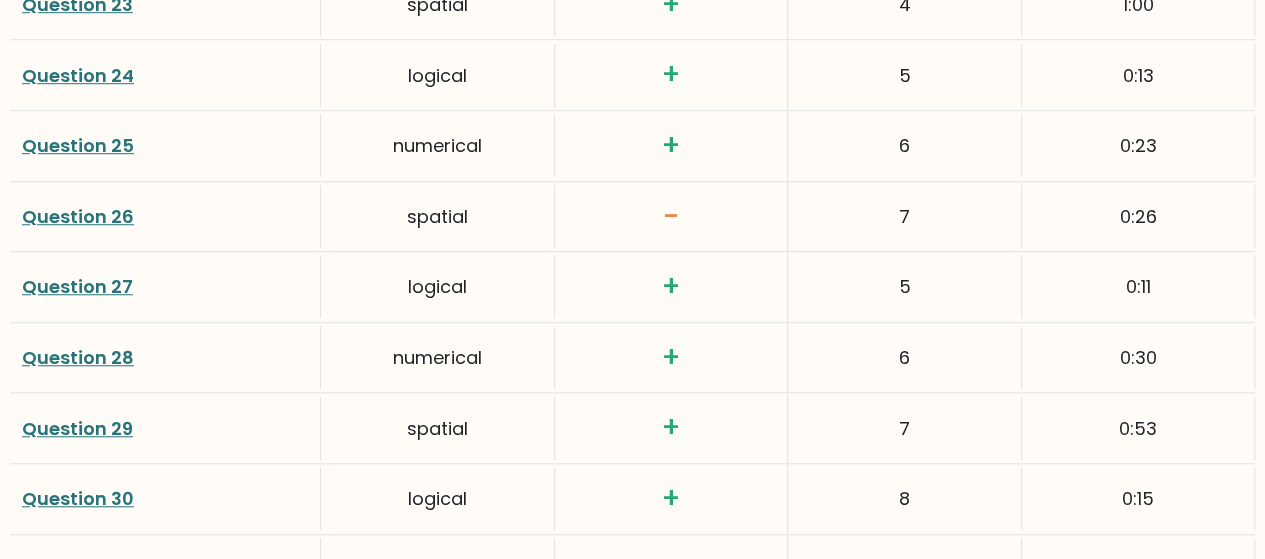 scroll, scrollTop: 4500, scrollLeft: 0, axis: vertical 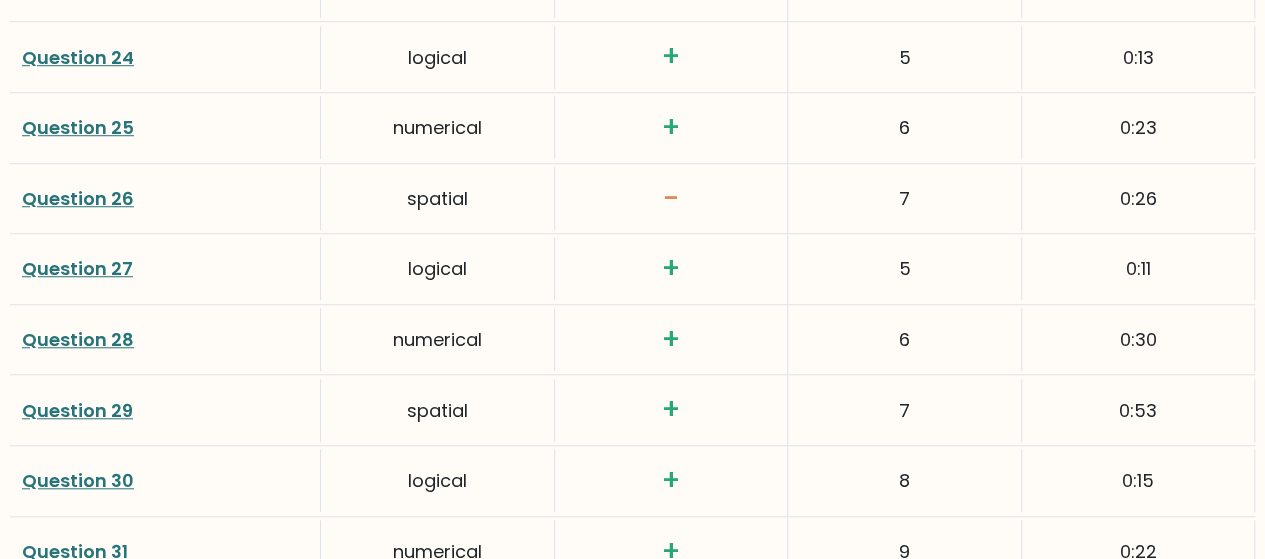 click on "Question 26" at bounding box center [78, 198] 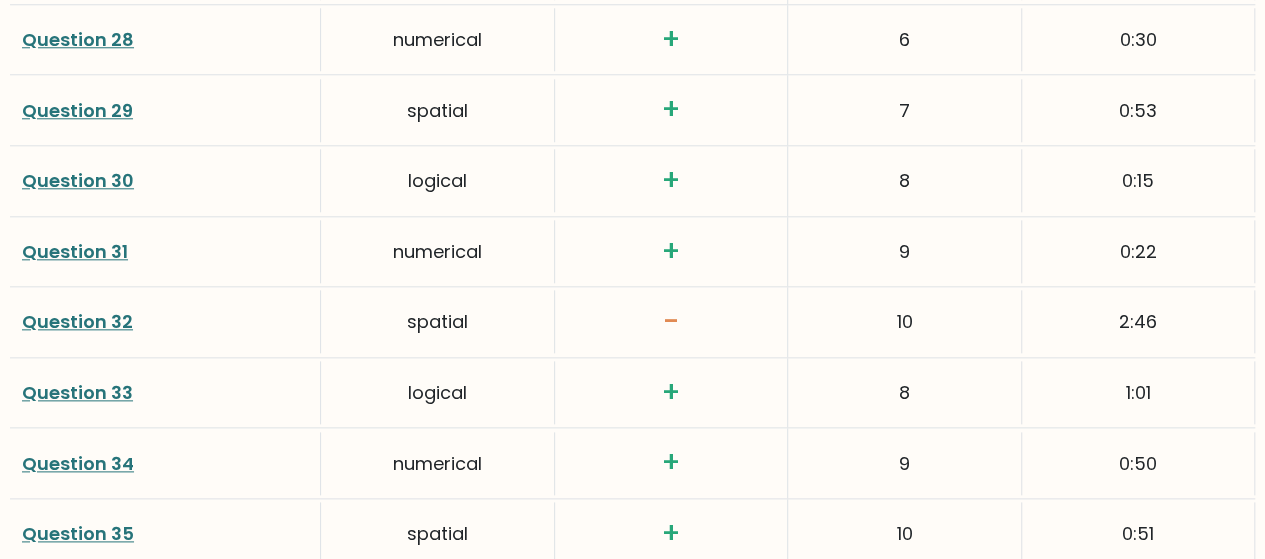 scroll, scrollTop: 4900, scrollLeft: 0, axis: vertical 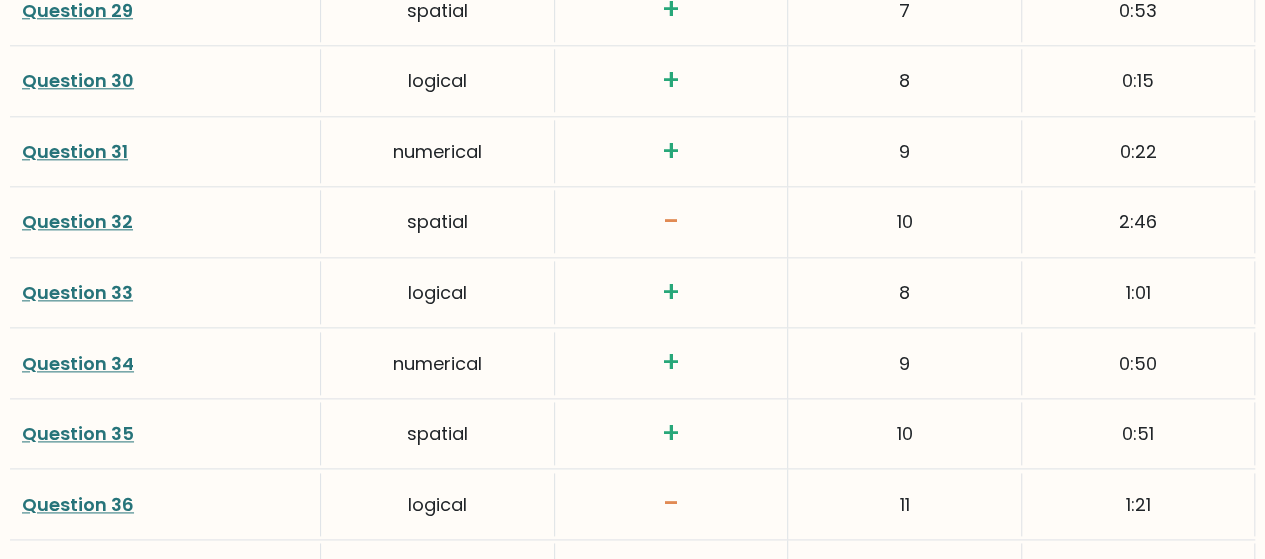 click on "Question 32" at bounding box center [77, 221] 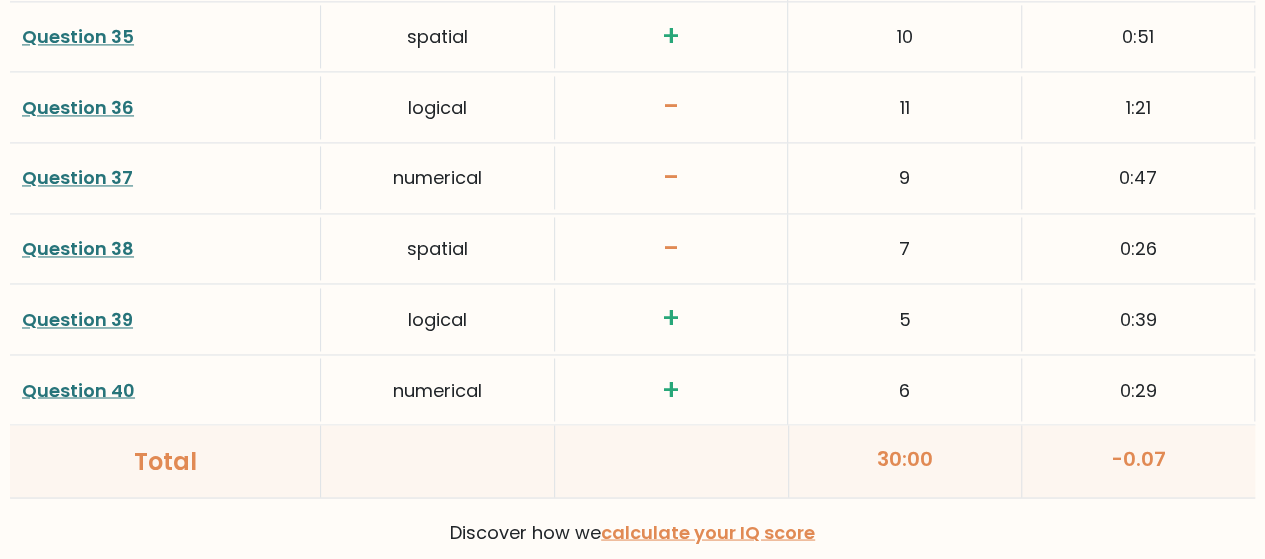 scroll, scrollTop: 5300, scrollLeft: 0, axis: vertical 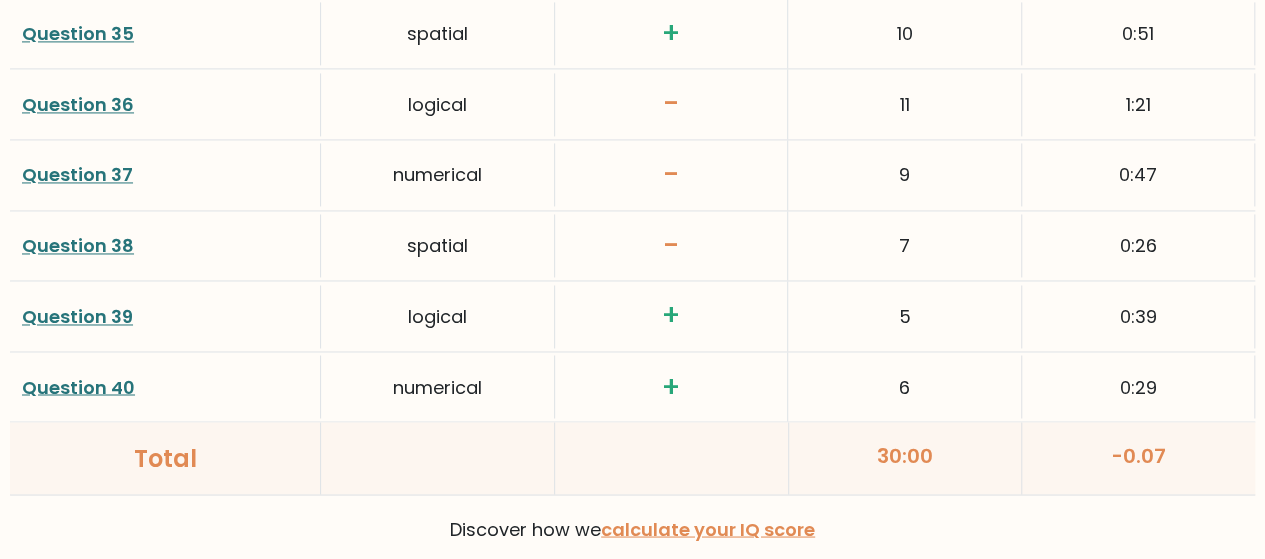 click on "Question 36" at bounding box center [78, 104] 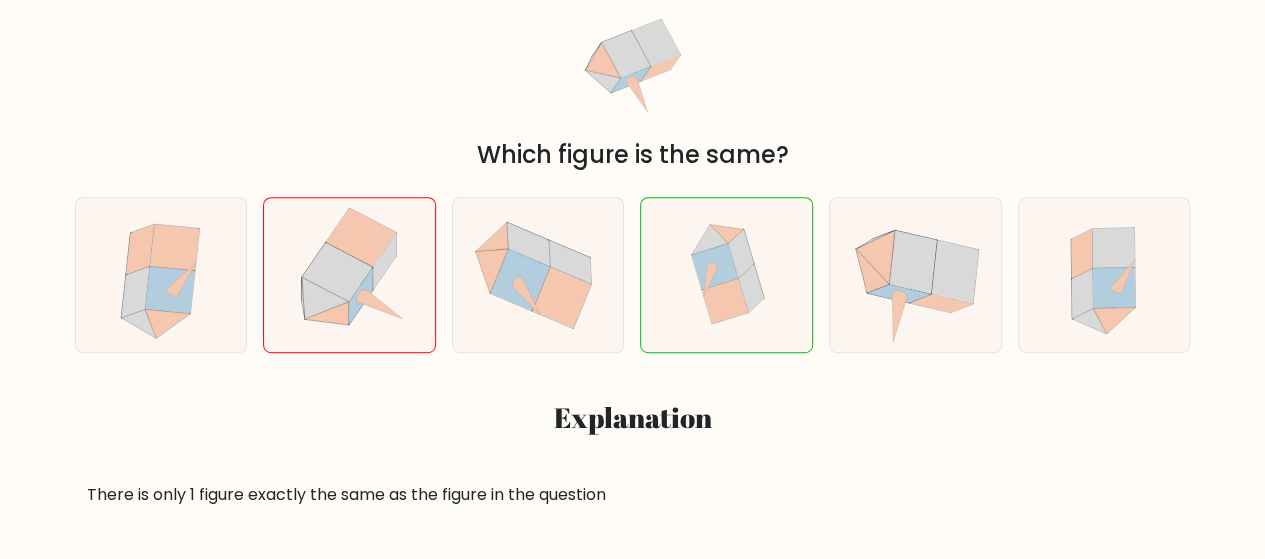 scroll, scrollTop: 400, scrollLeft: 0, axis: vertical 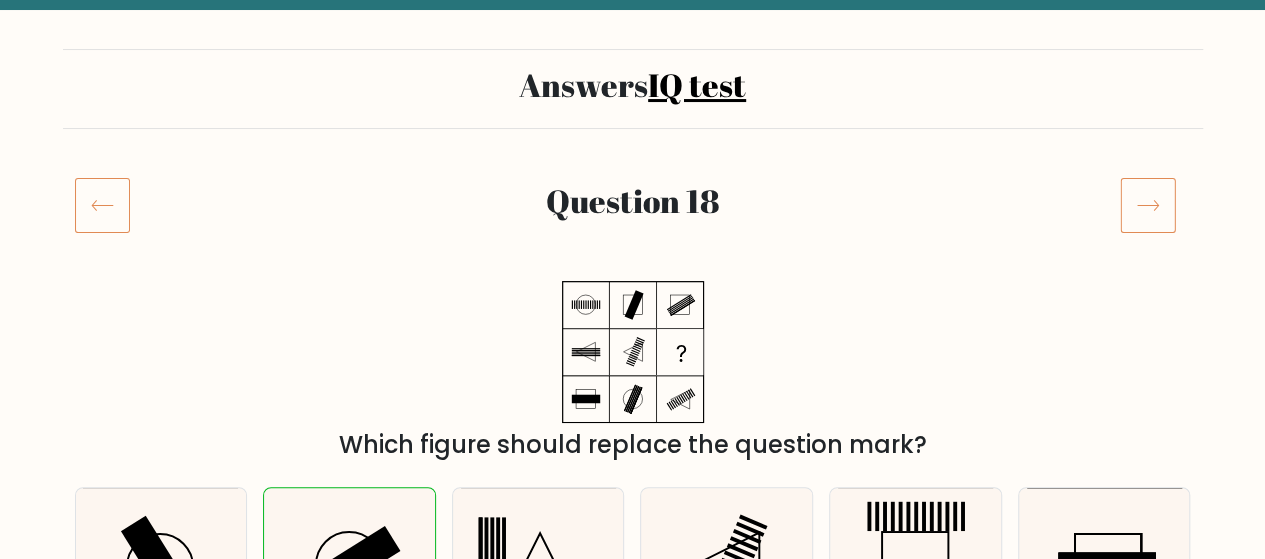 click 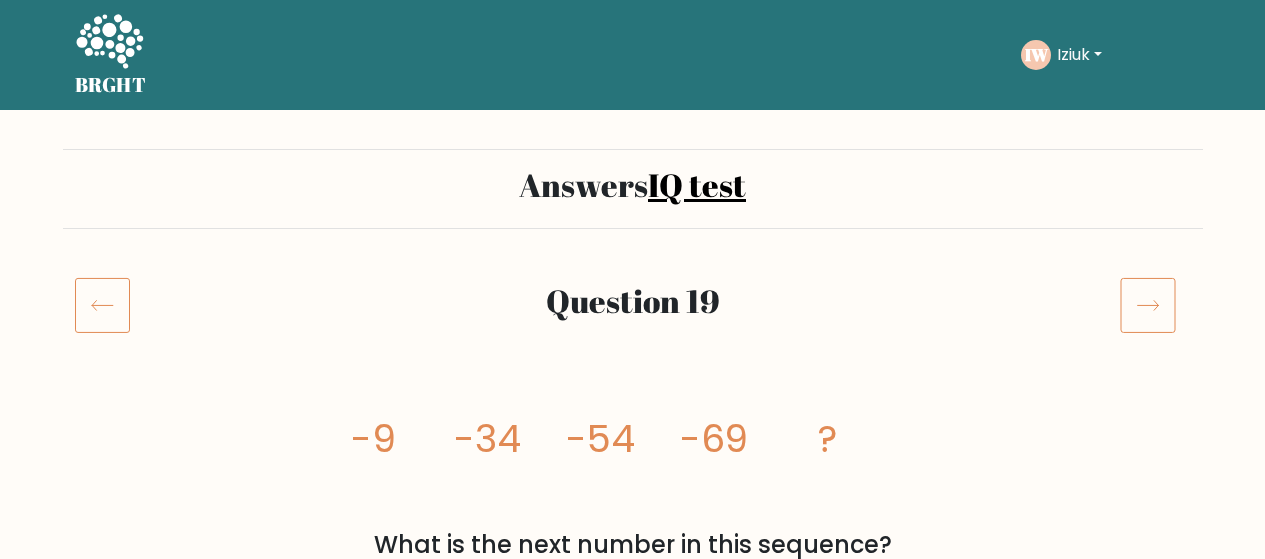 scroll, scrollTop: 0, scrollLeft: 0, axis: both 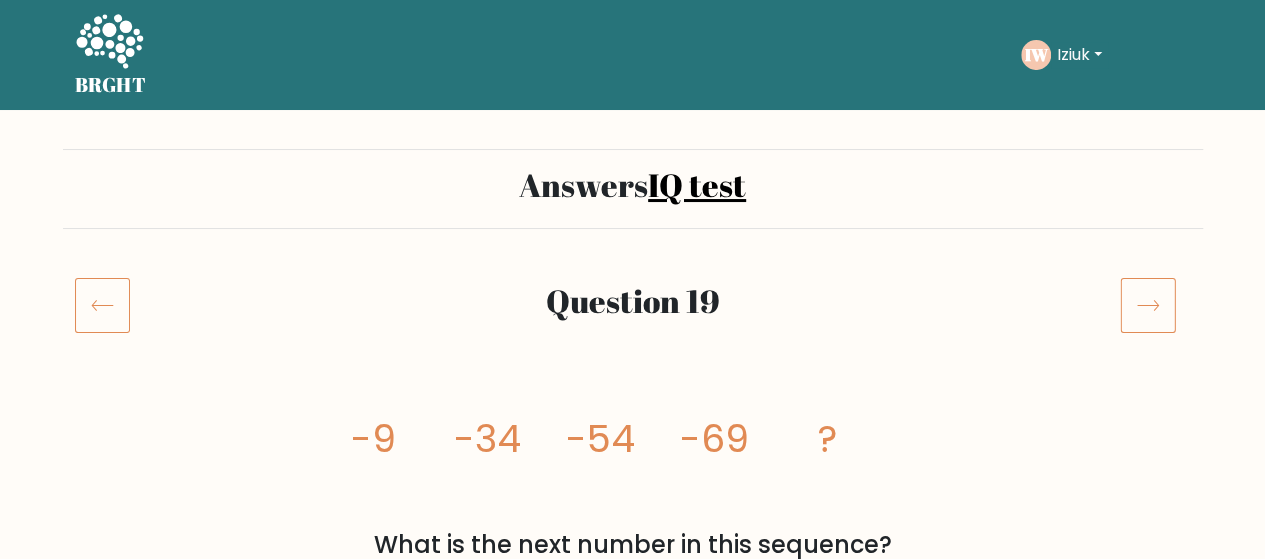 click 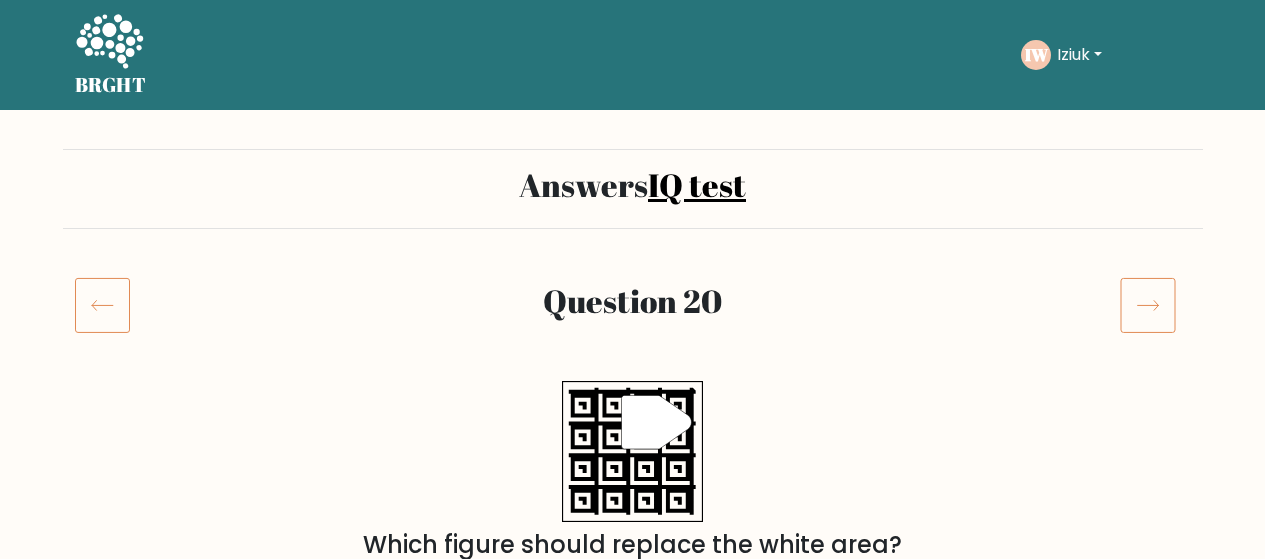 scroll, scrollTop: 0, scrollLeft: 0, axis: both 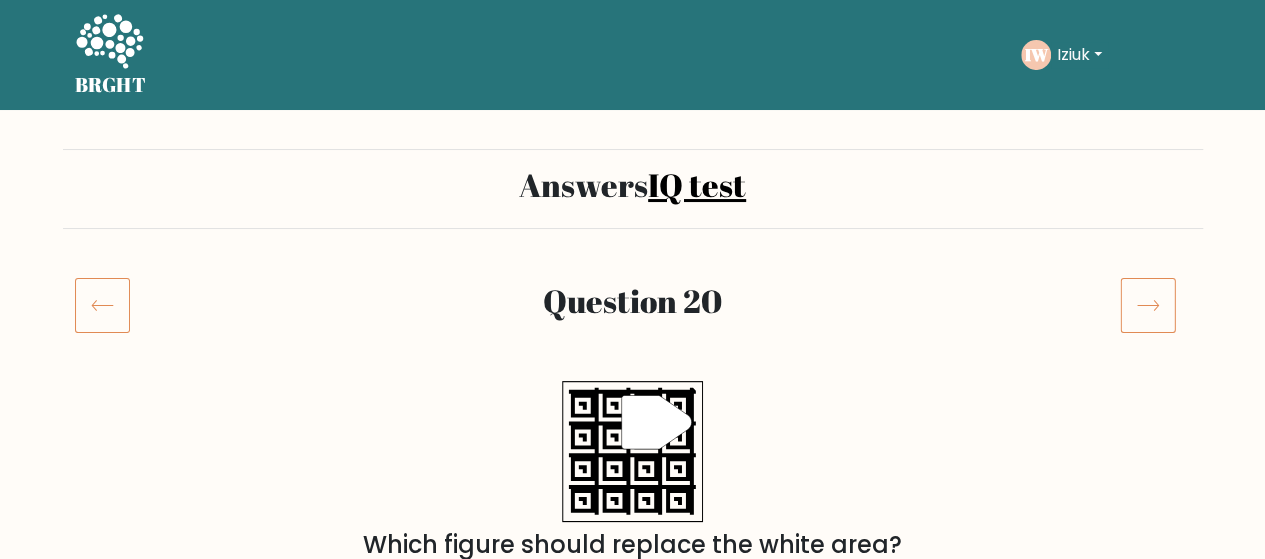 click 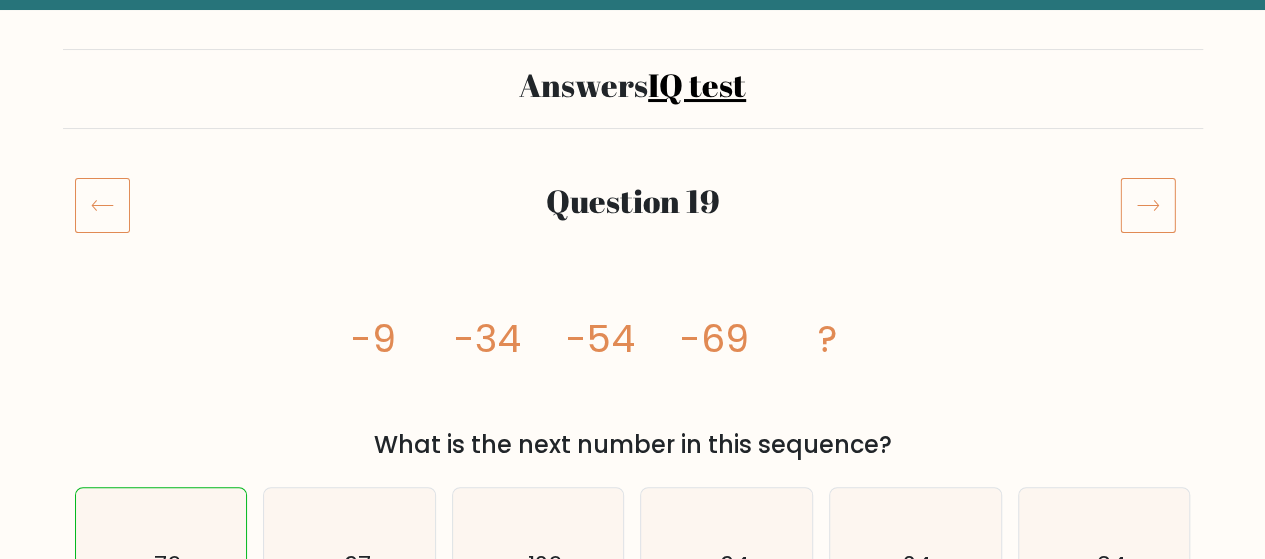 scroll, scrollTop: 200, scrollLeft: 0, axis: vertical 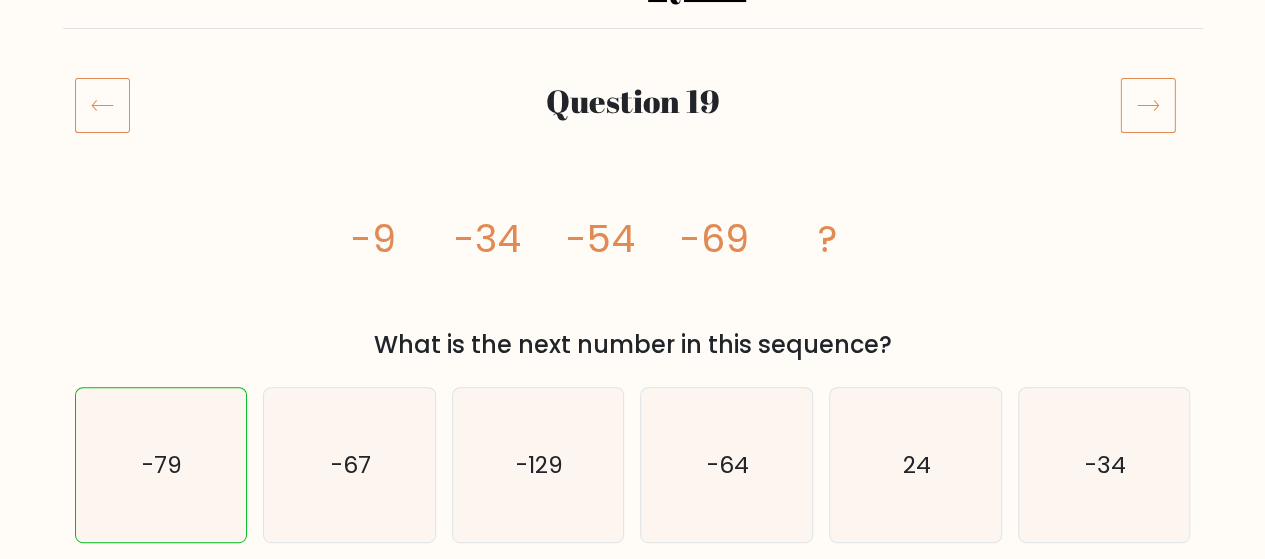 click 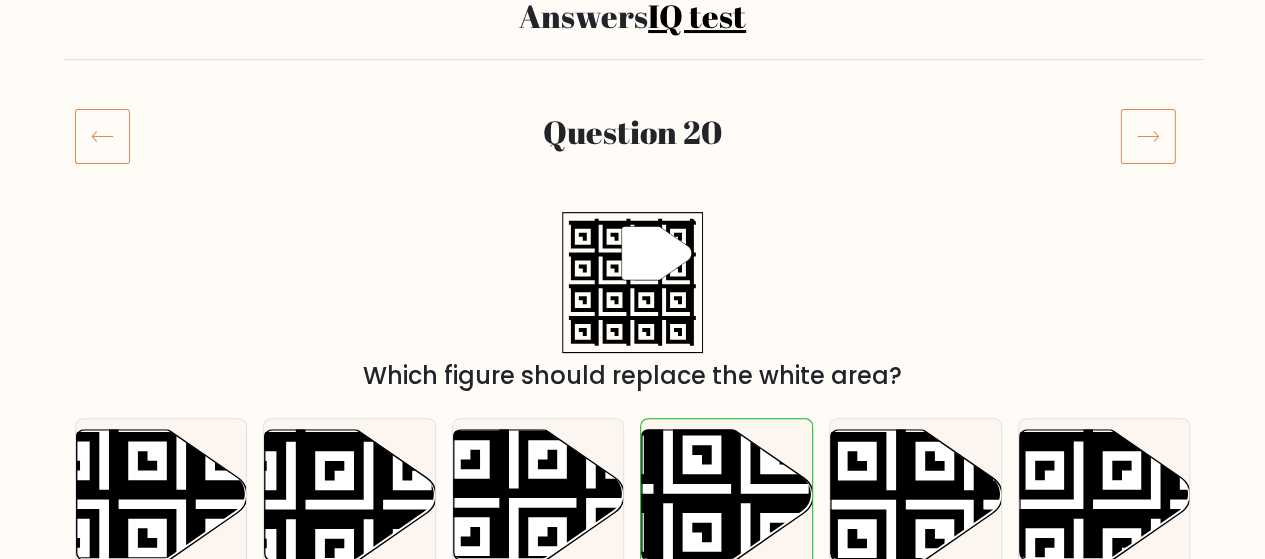 scroll, scrollTop: 200, scrollLeft: 0, axis: vertical 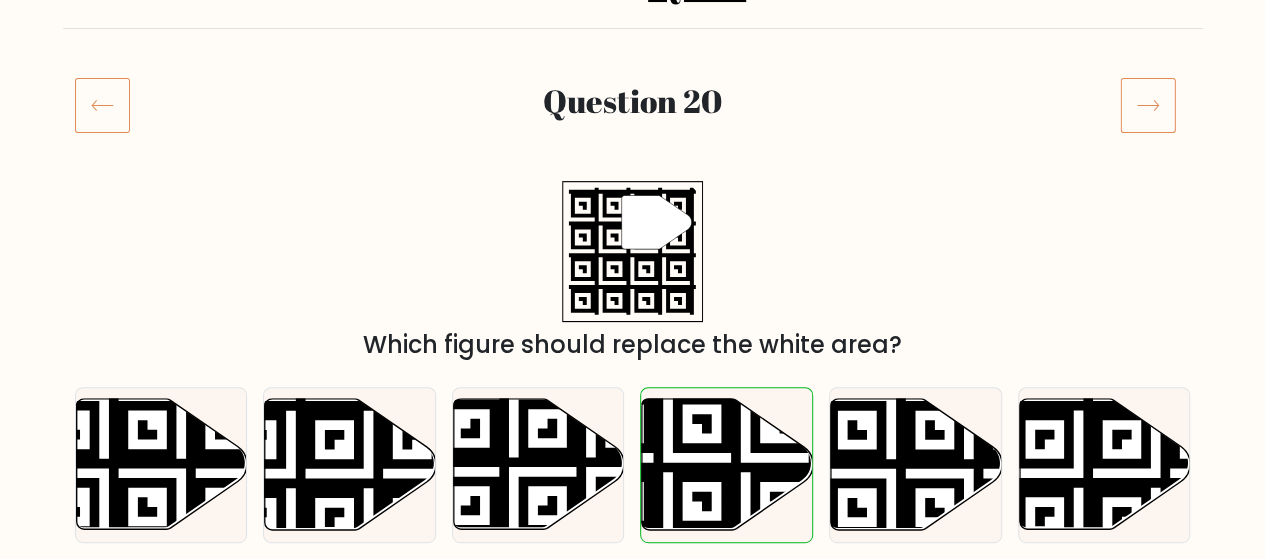 click 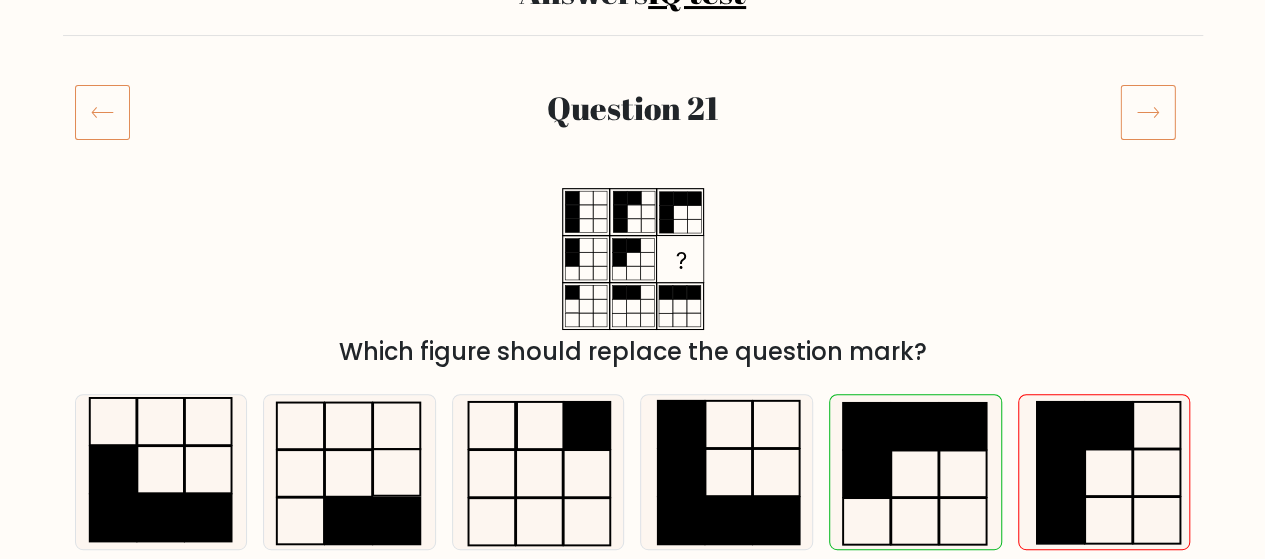 scroll, scrollTop: 0, scrollLeft: 0, axis: both 